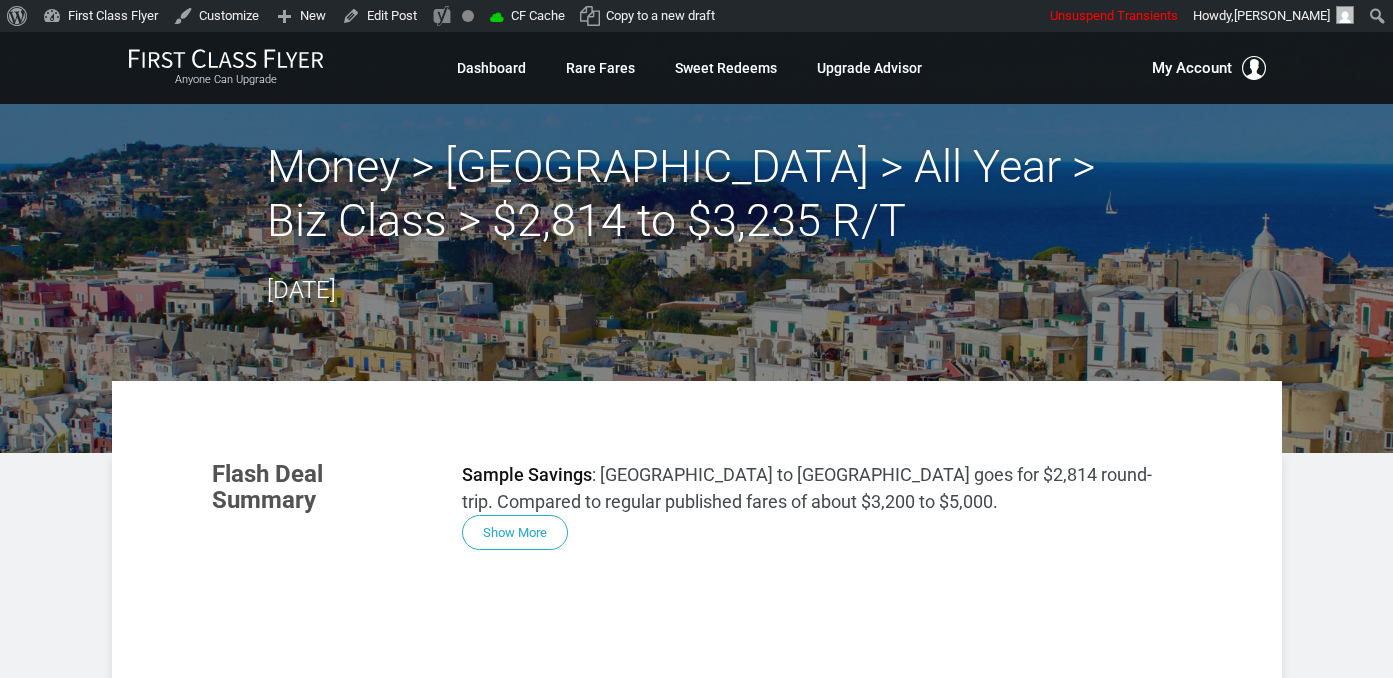scroll, scrollTop: 0, scrollLeft: 0, axis: both 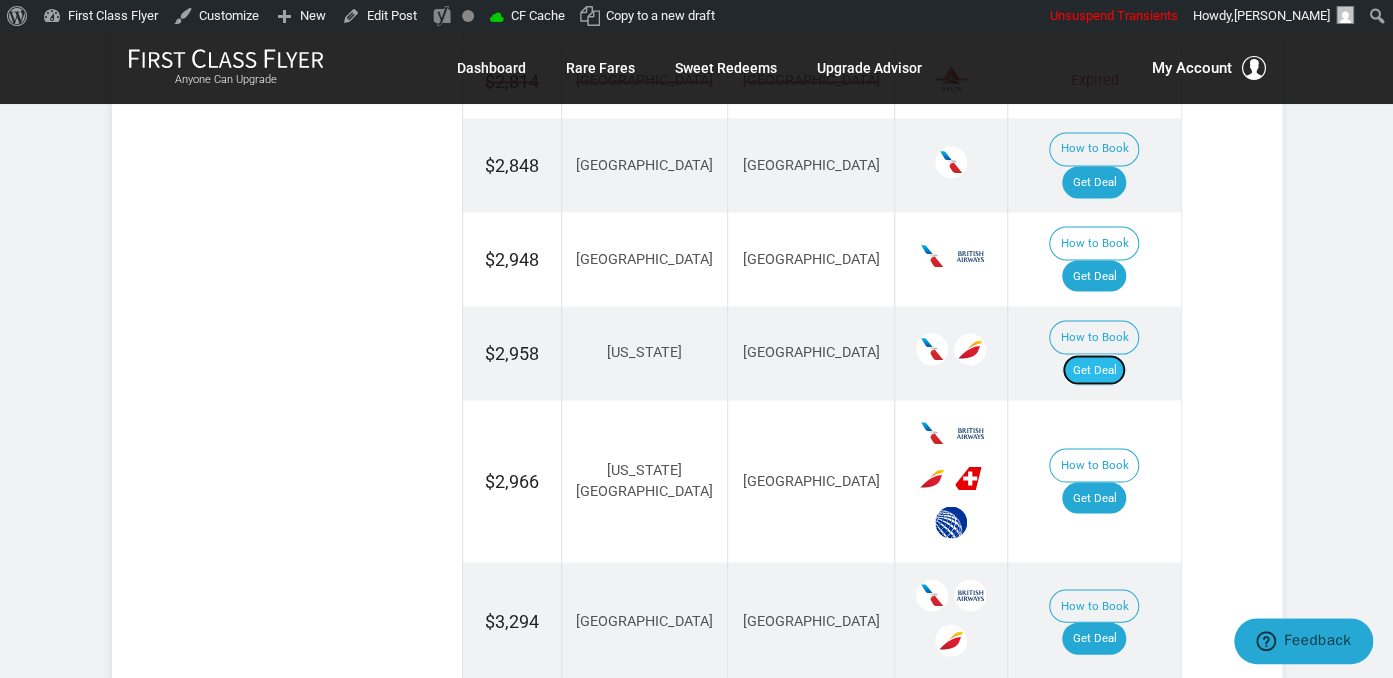 click on "Get Deal" at bounding box center (1094, 370) 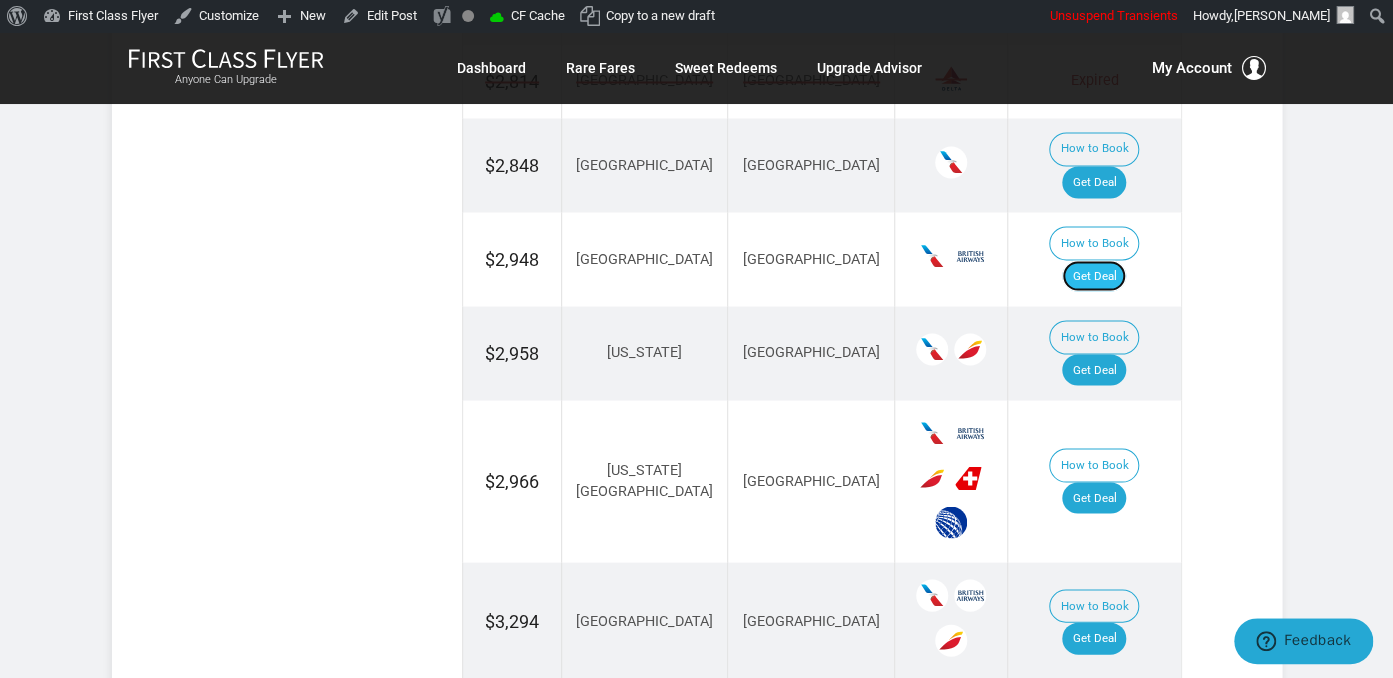 click on "Get Deal" at bounding box center [1094, 276] 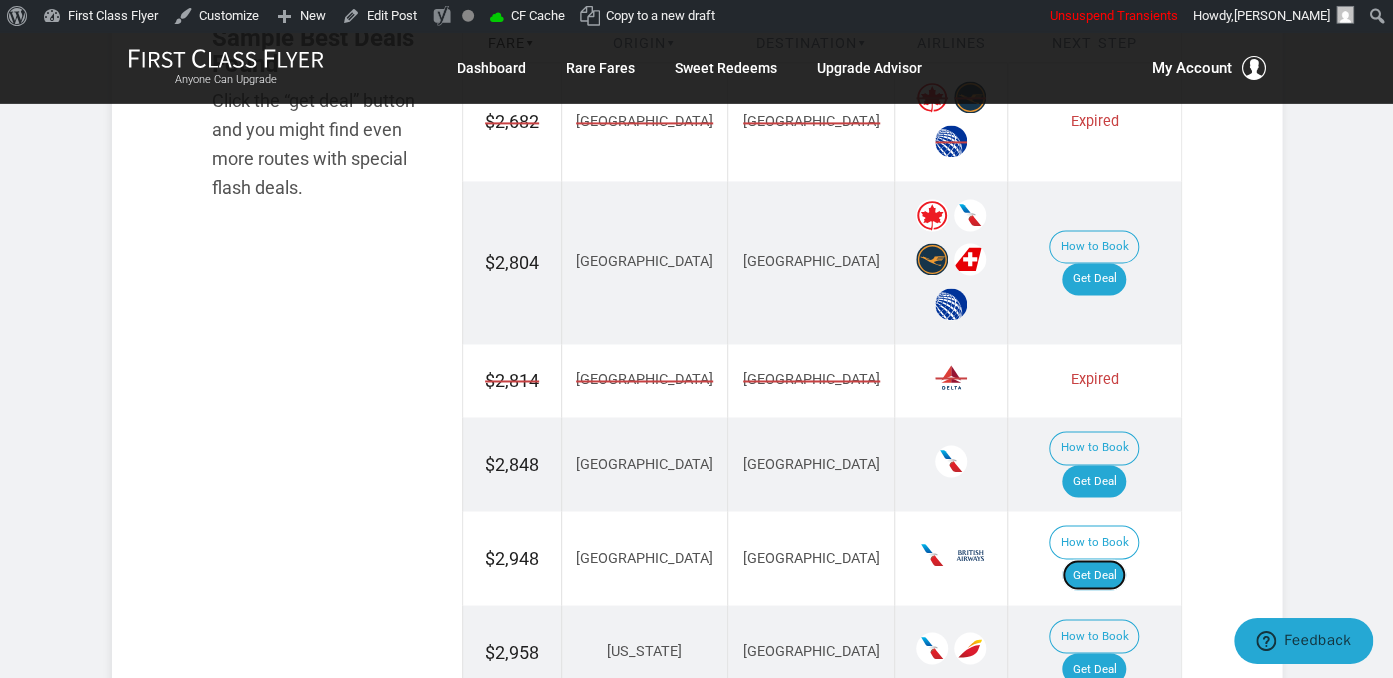 scroll, scrollTop: 1267, scrollLeft: 0, axis: vertical 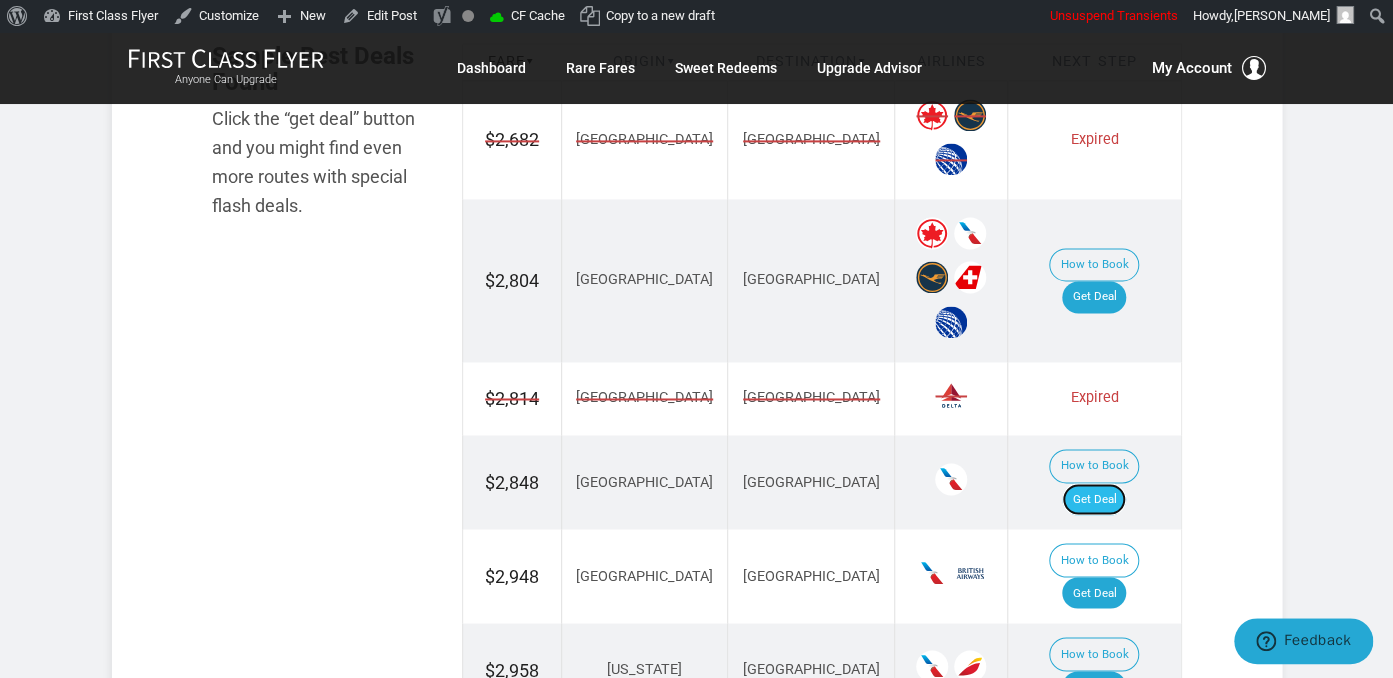 click on "Get Deal" at bounding box center (1094, 499) 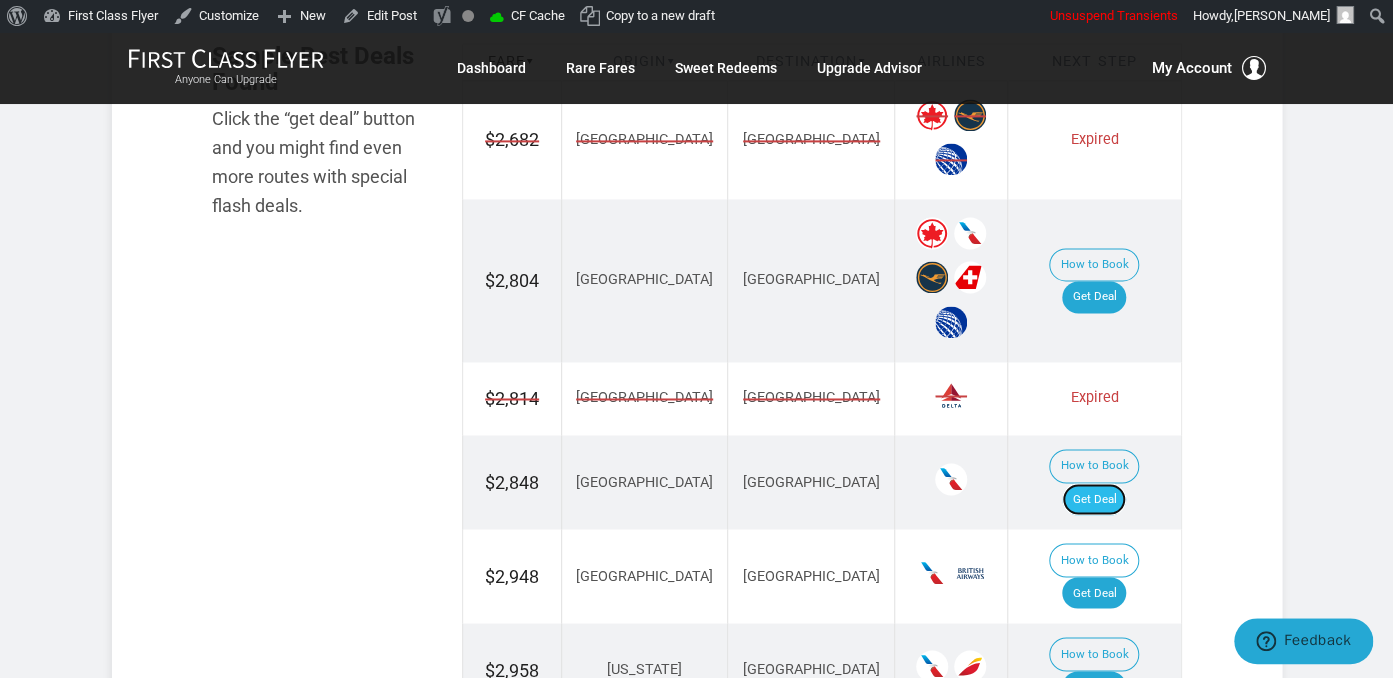 click on "Get Deal" at bounding box center [1094, 499] 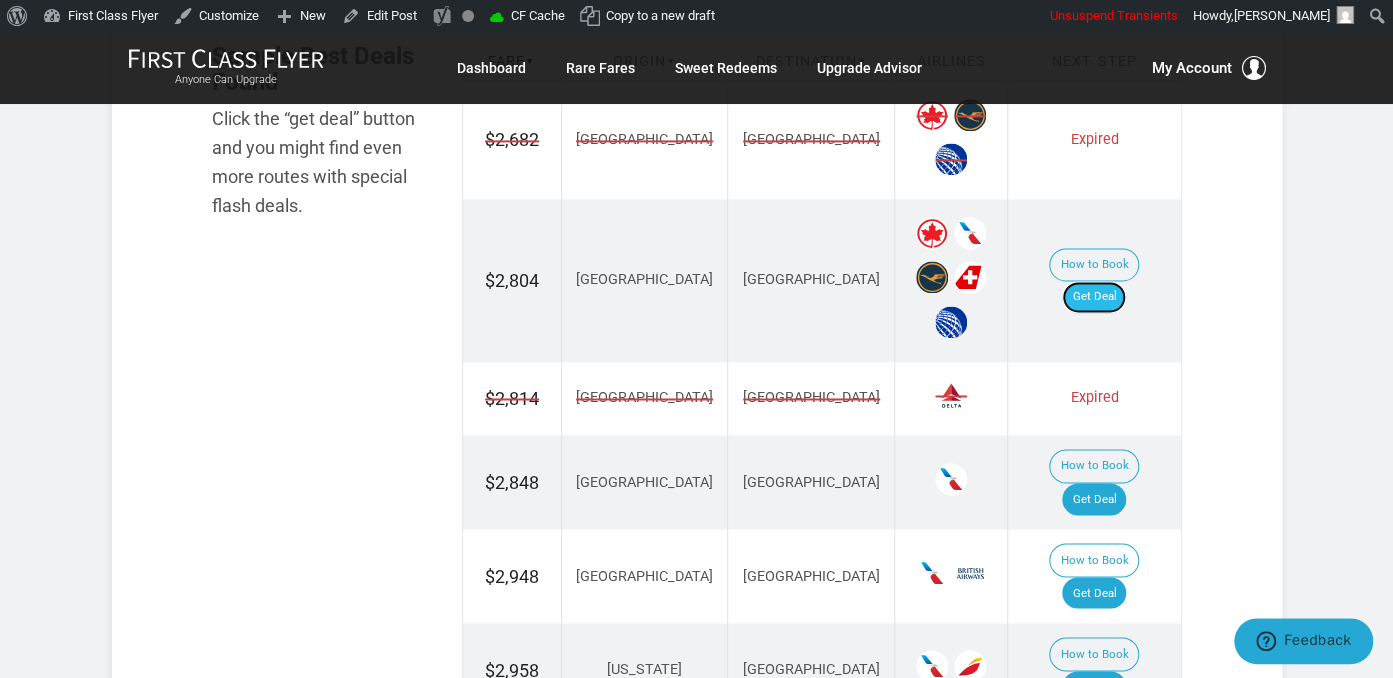 click on "Get Deal" at bounding box center (1094, 297) 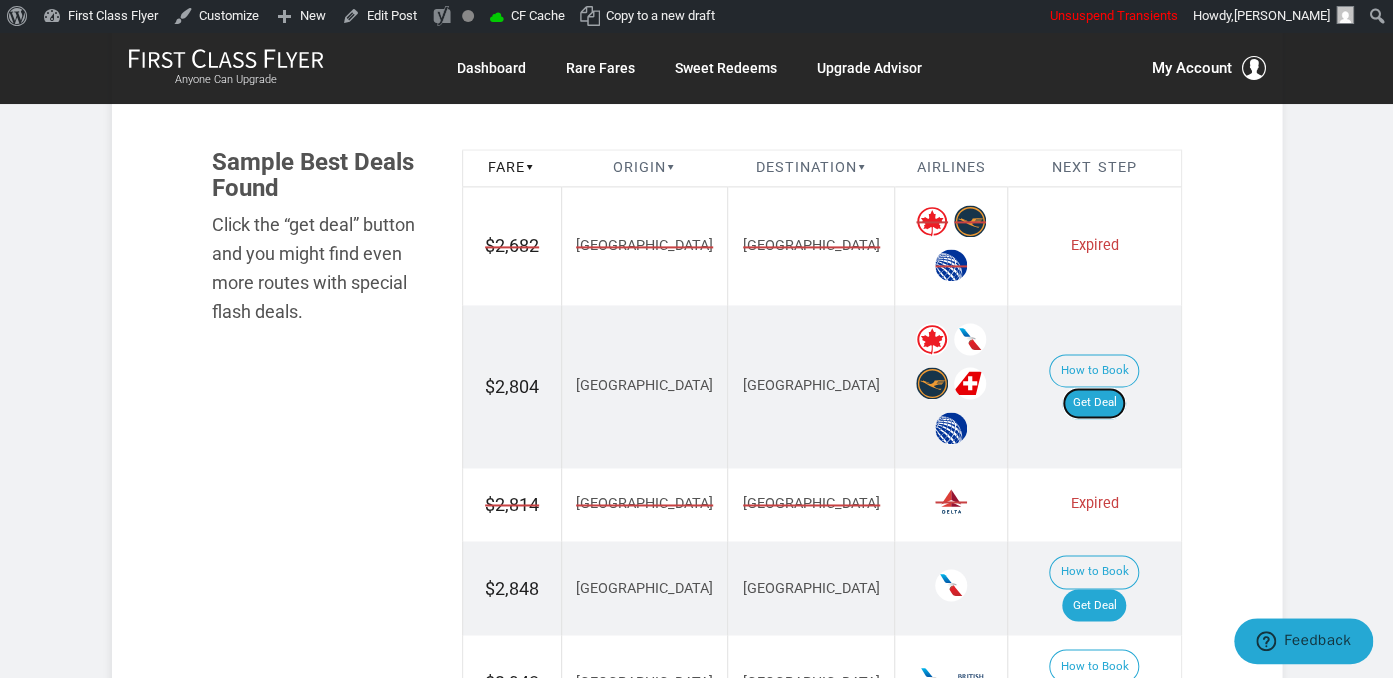 scroll, scrollTop: 1267, scrollLeft: 0, axis: vertical 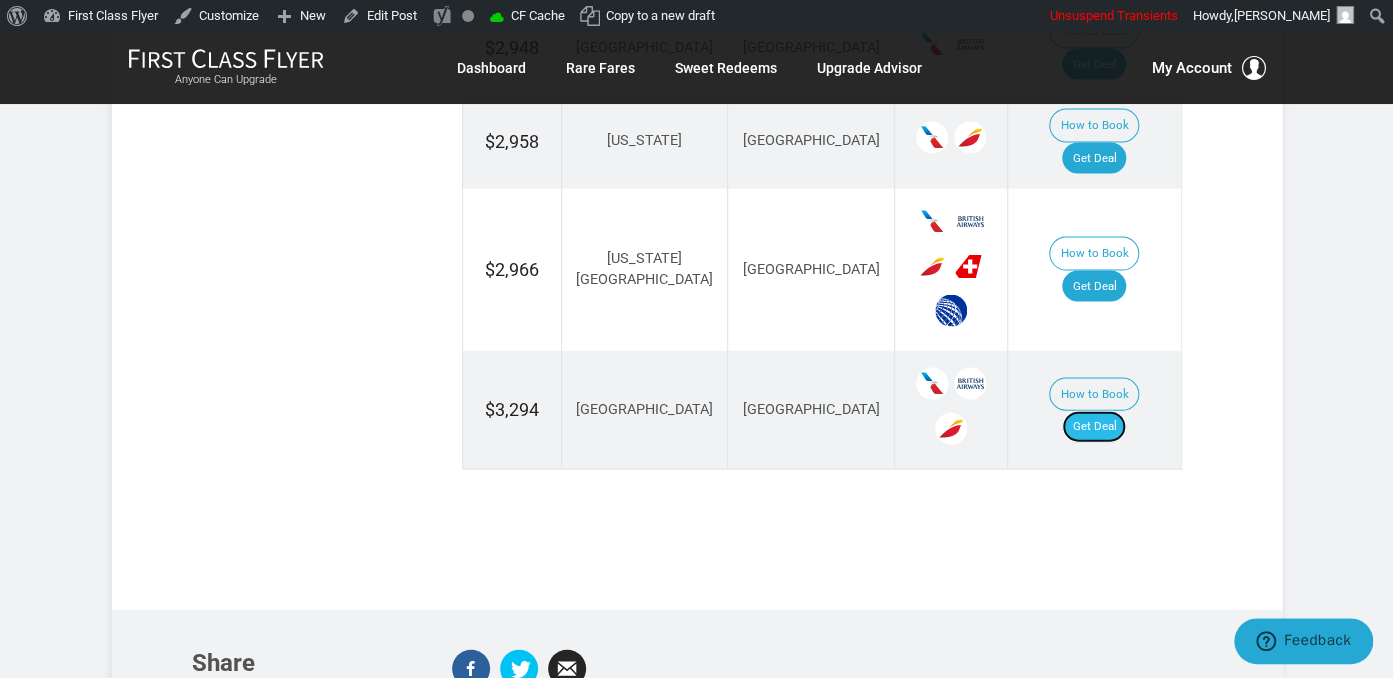 click on "Get Deal" at bounding box center (1094, 427) 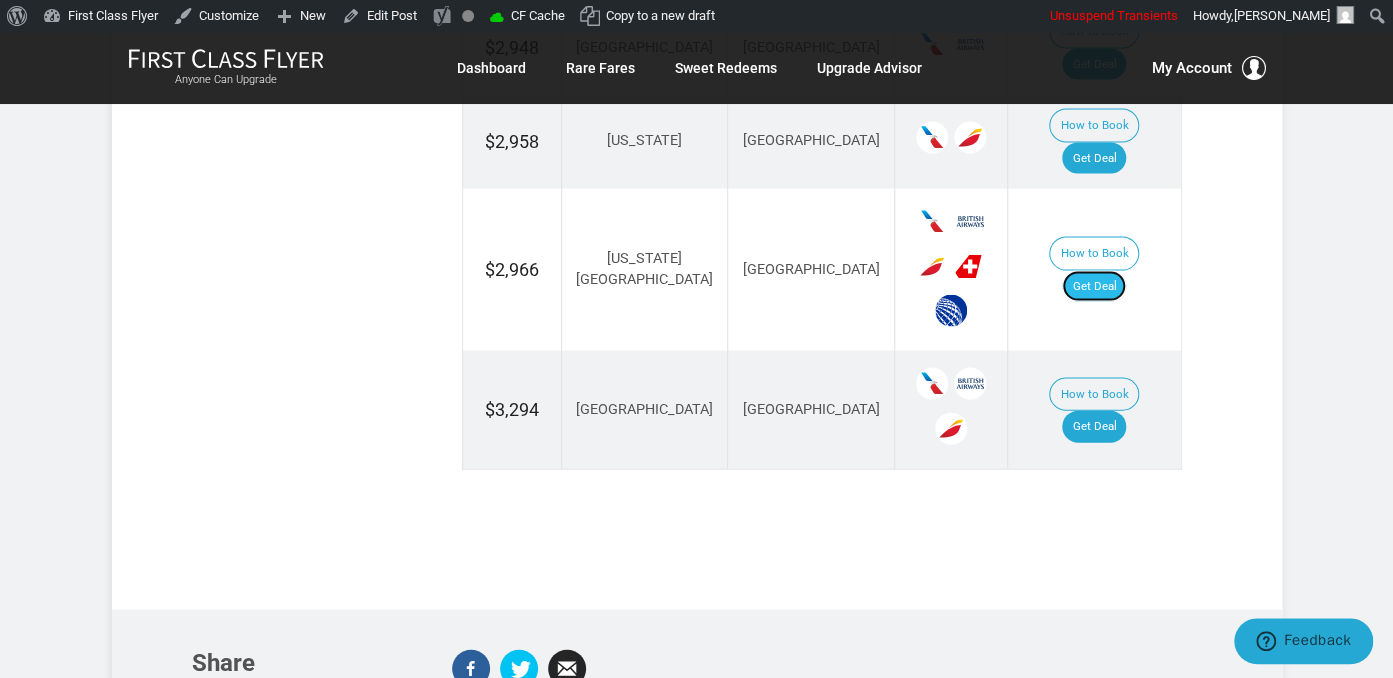 drag, startPoint x: 1100, startPoint y: 195, endPoint x: 1117, endPoint y: 205, distance: 19.723083 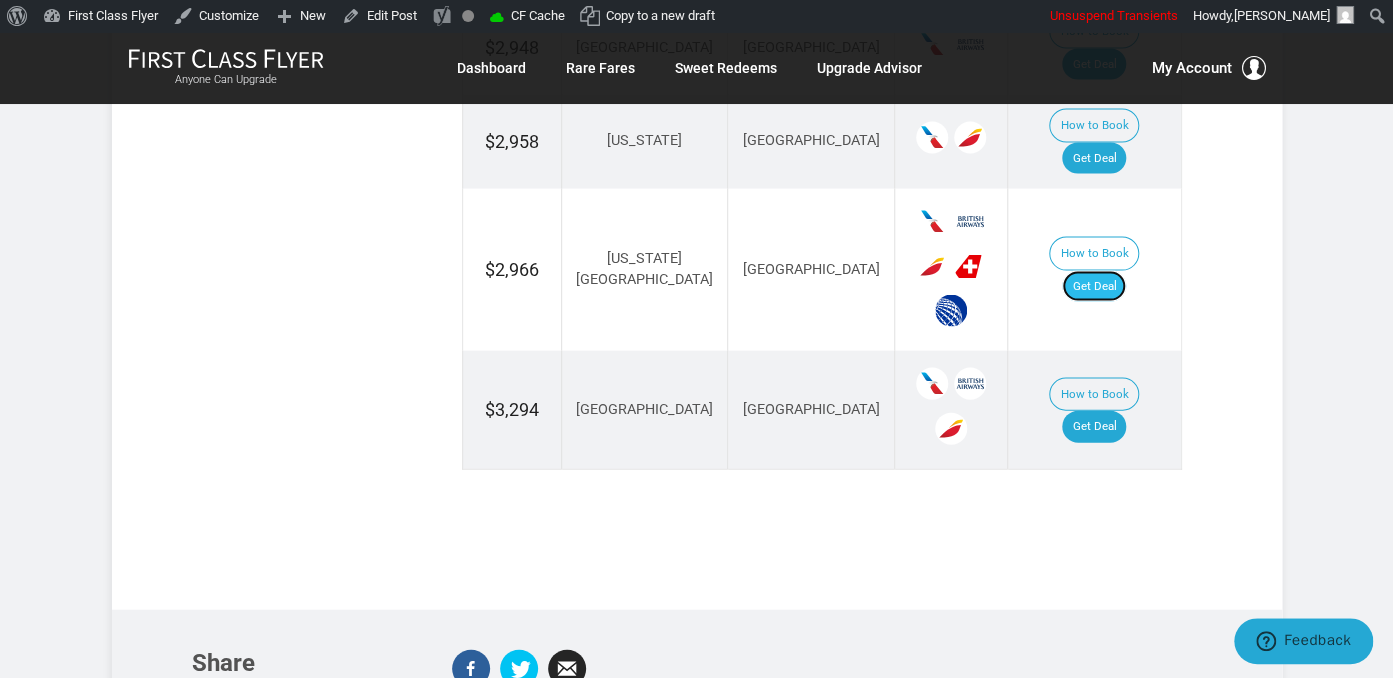 click on "Get Deal" at bounding box center (1094, 287) 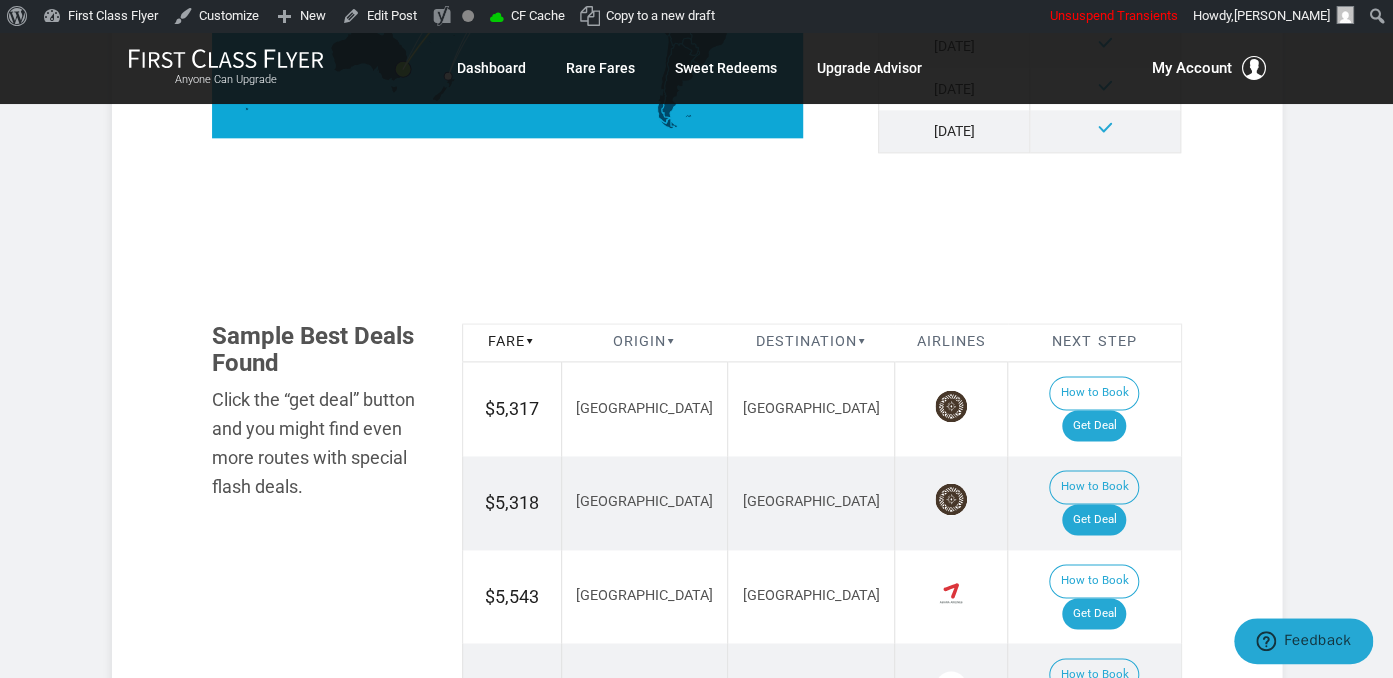 scroll, scrollTop: 0, scrollLeft: 0, axis: both 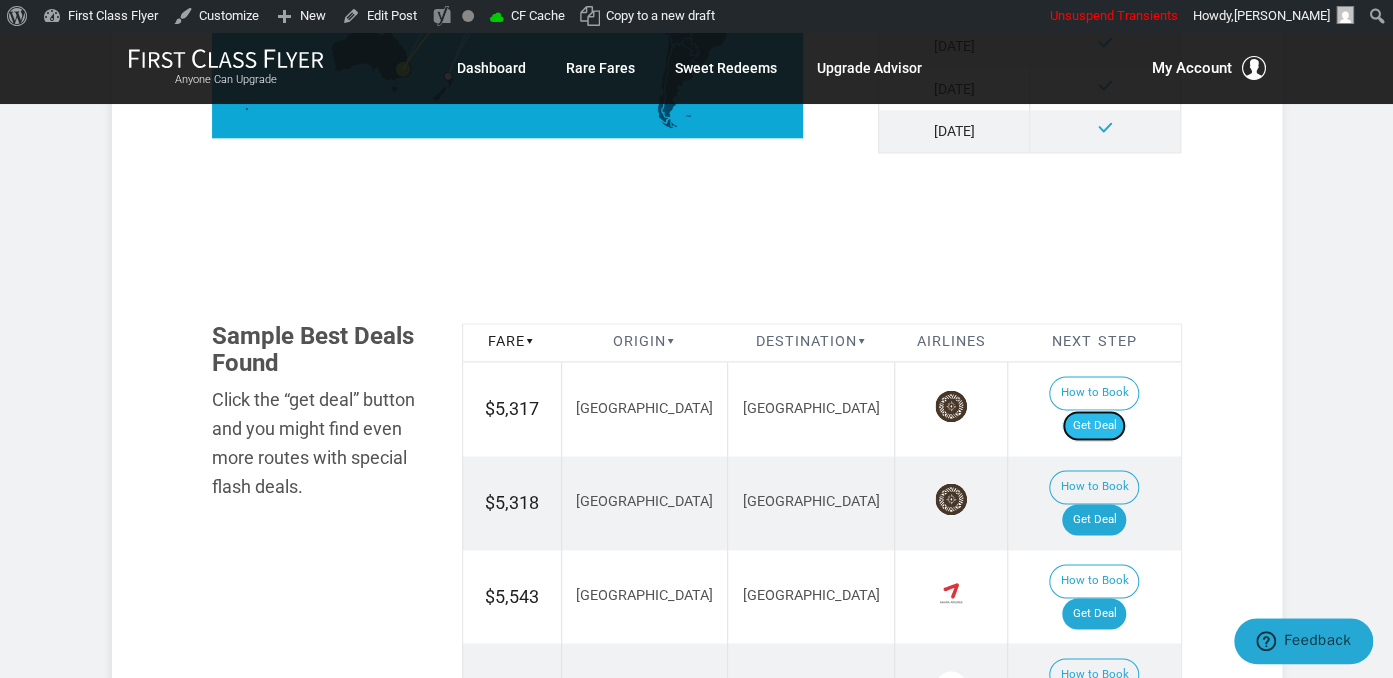 click on "Get Deal" at bounding box center (1094, 426) 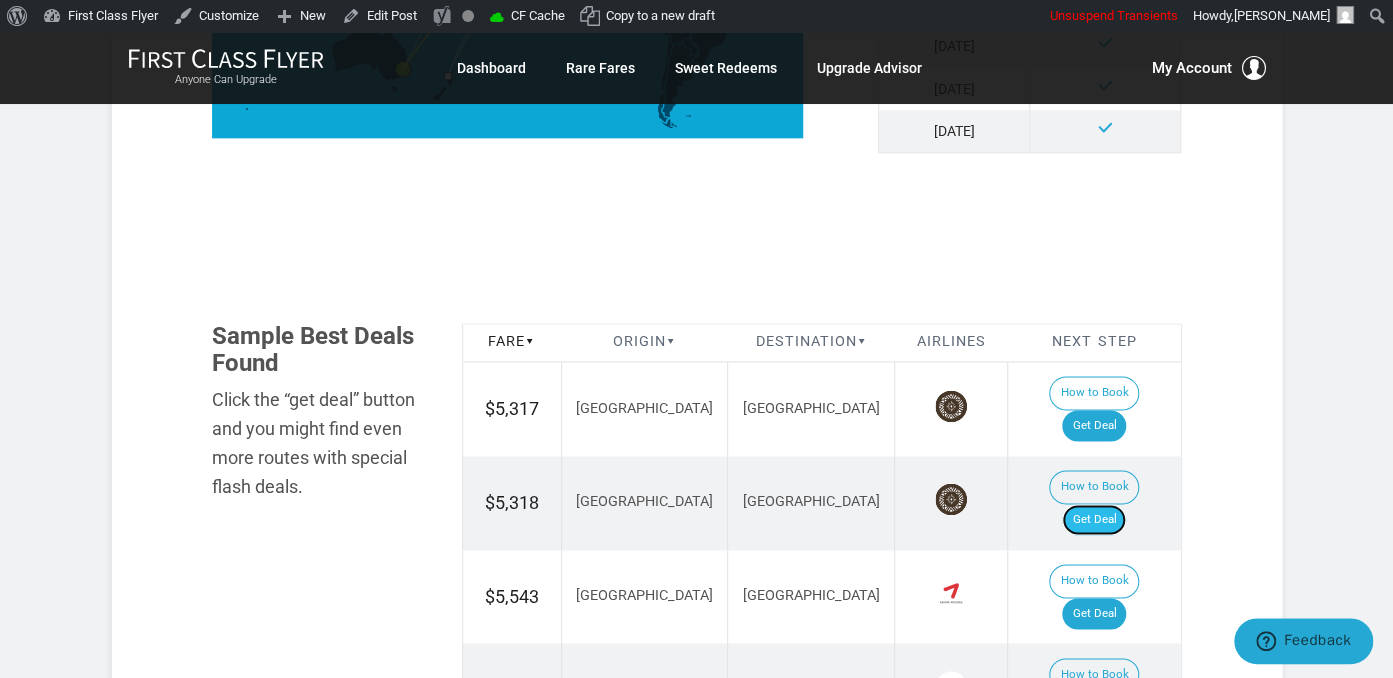 click on "Get Deal" at bounding box center (1094, 520) 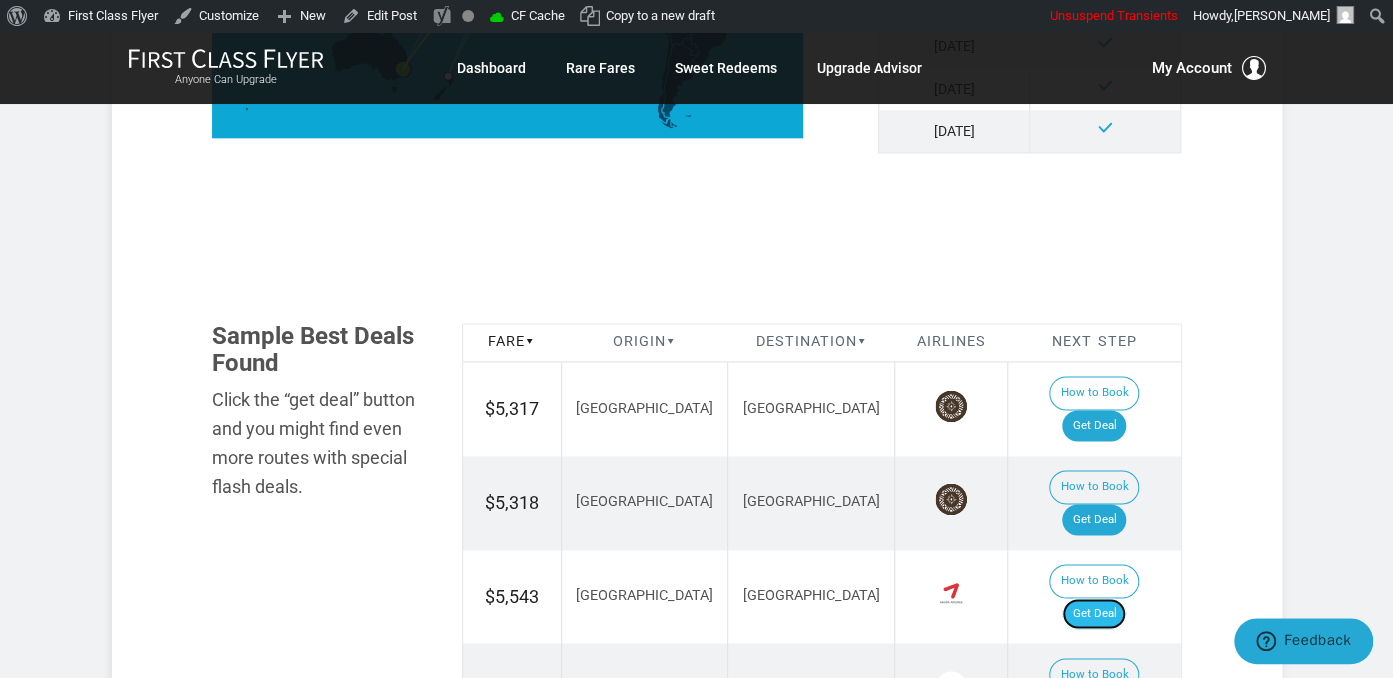 click on "Get Deal" at bounding box center [1094, 614] 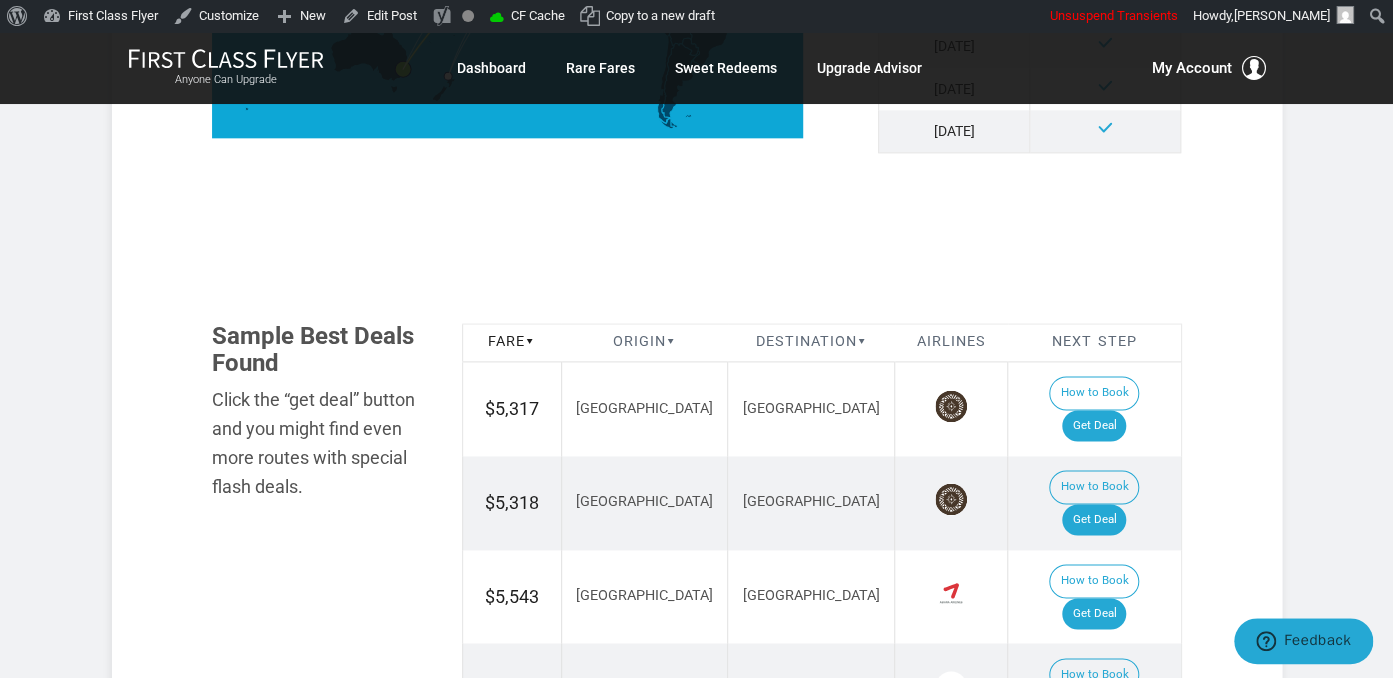 drag, startPoint x: 1113, startPoint y: 563, endPoint x: 1099, endPoint y: 513, distance: 51.92302 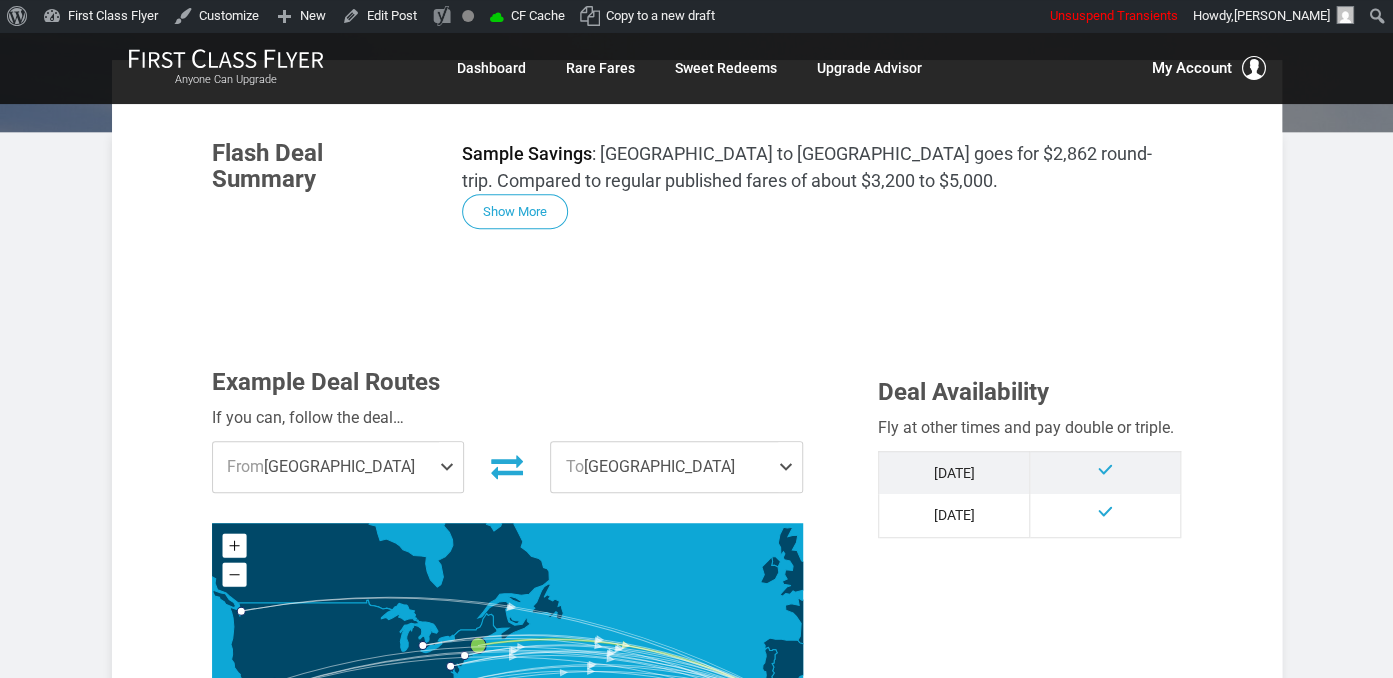 scroll, scrollTop: 634, scrollLeft: 0, axis: vertical 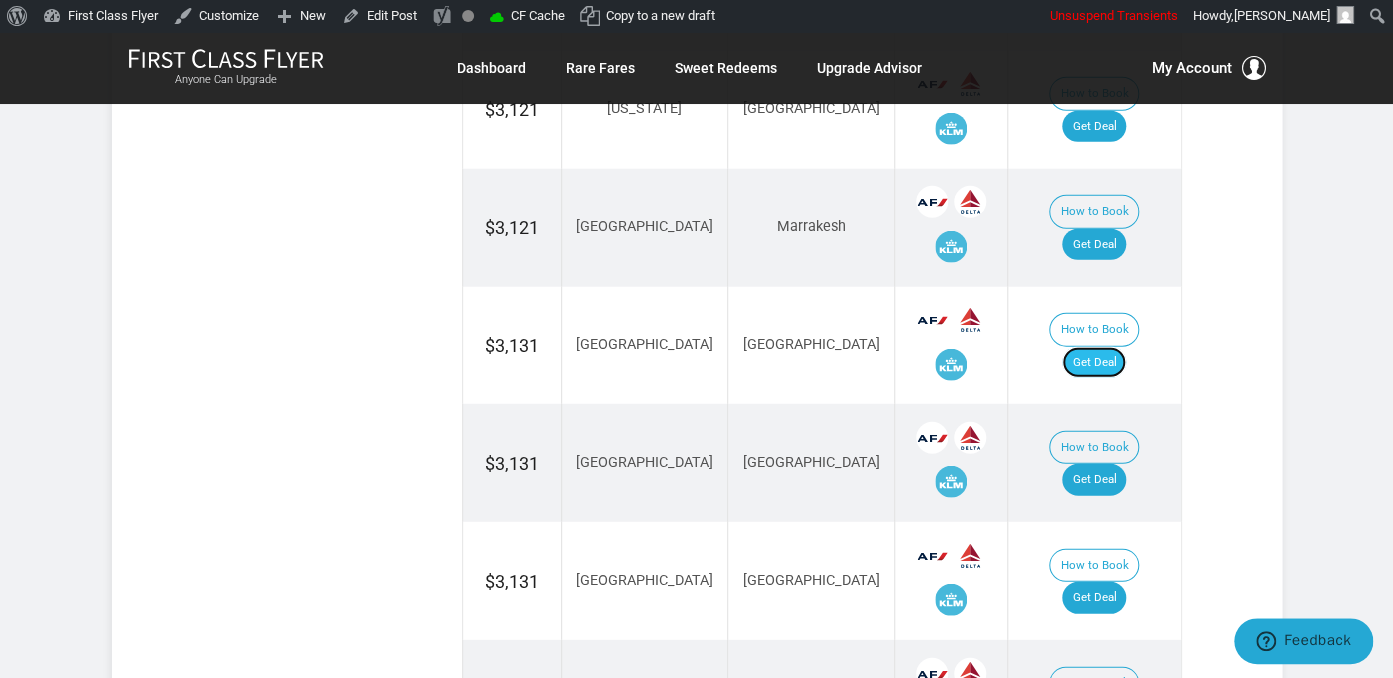 click on "Get Deal" at bounding box center [1094, 363] 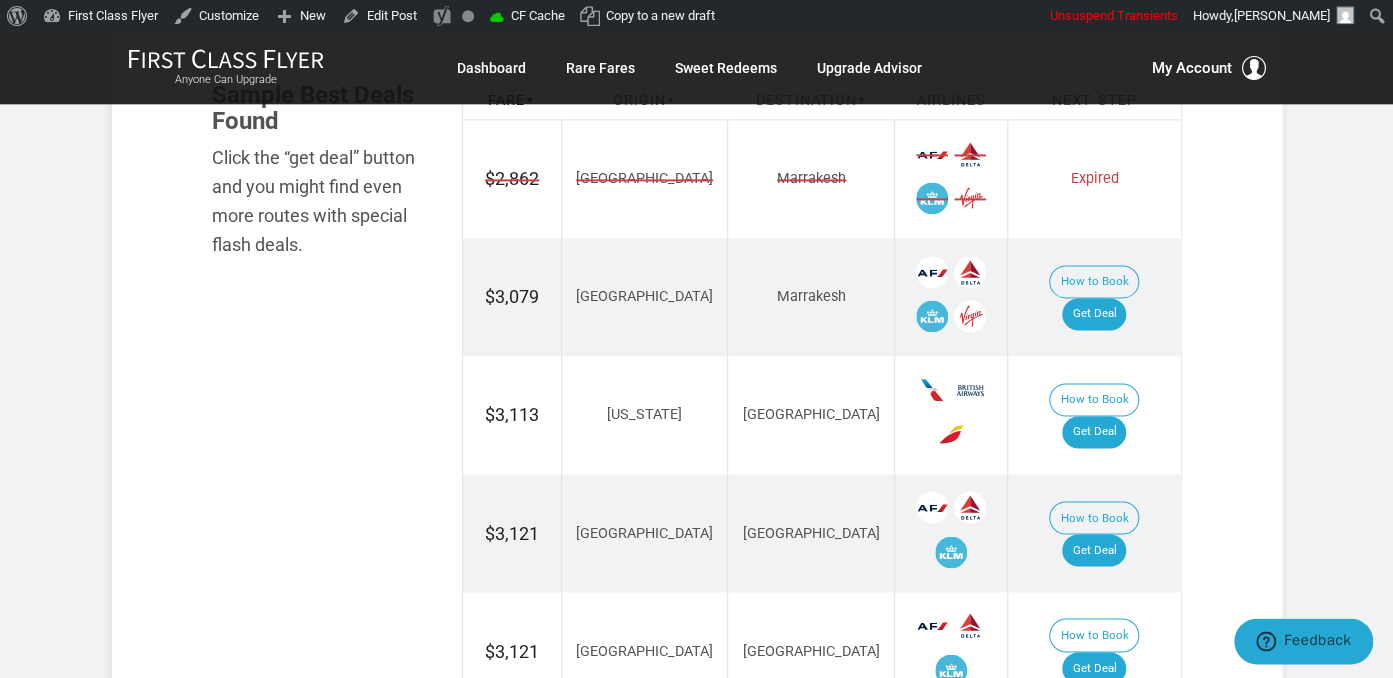 scroll, scrollTop: 1267, scrollLeft: 0, axis: vertical 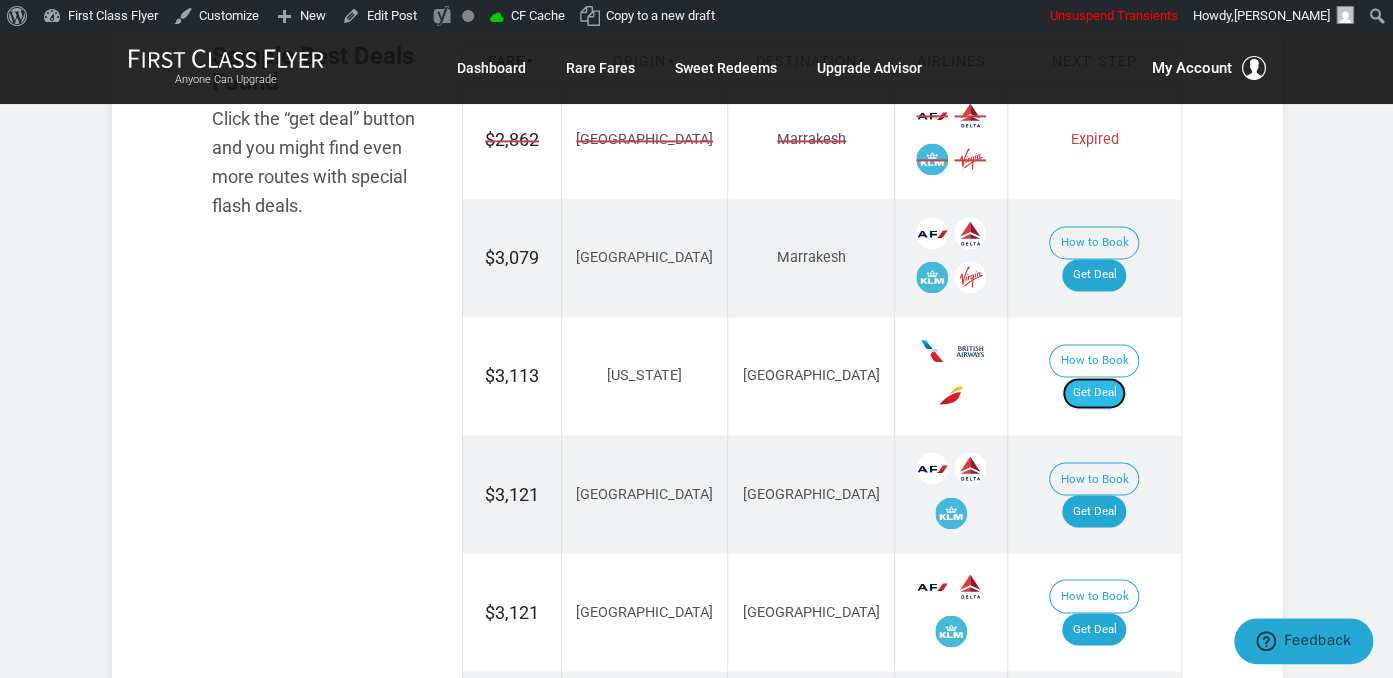 click on "Get Deal" at bounding box center (1094, 393) 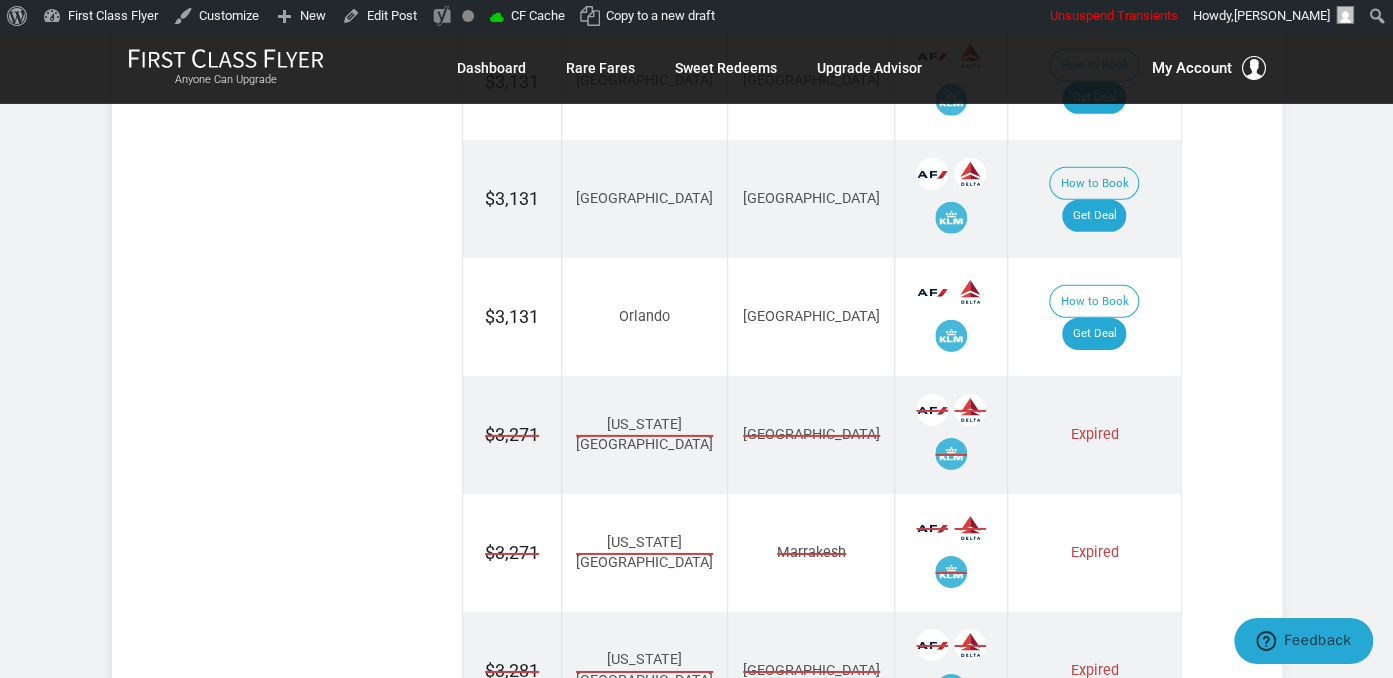 scroll, scrollTop: 2640, scrollLeft: 0, axis: vertical 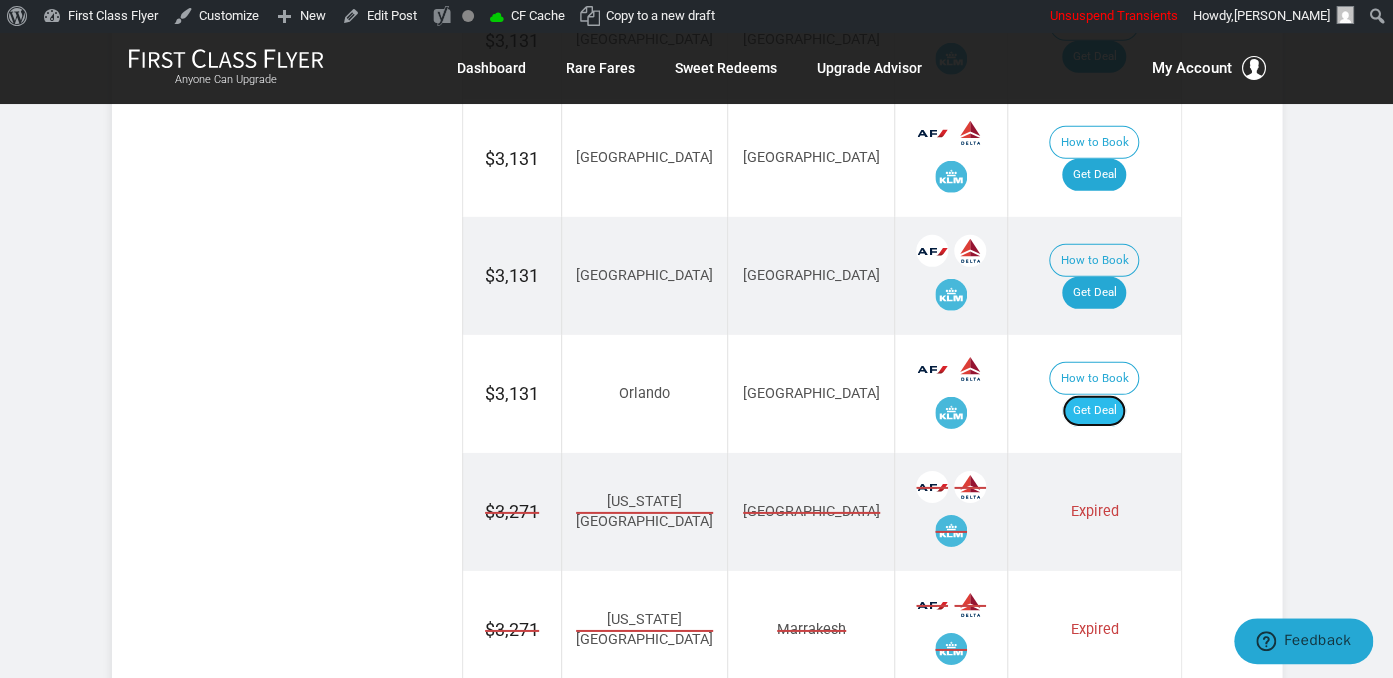 click on "Get Deal" at bounding box center [1094, 411] 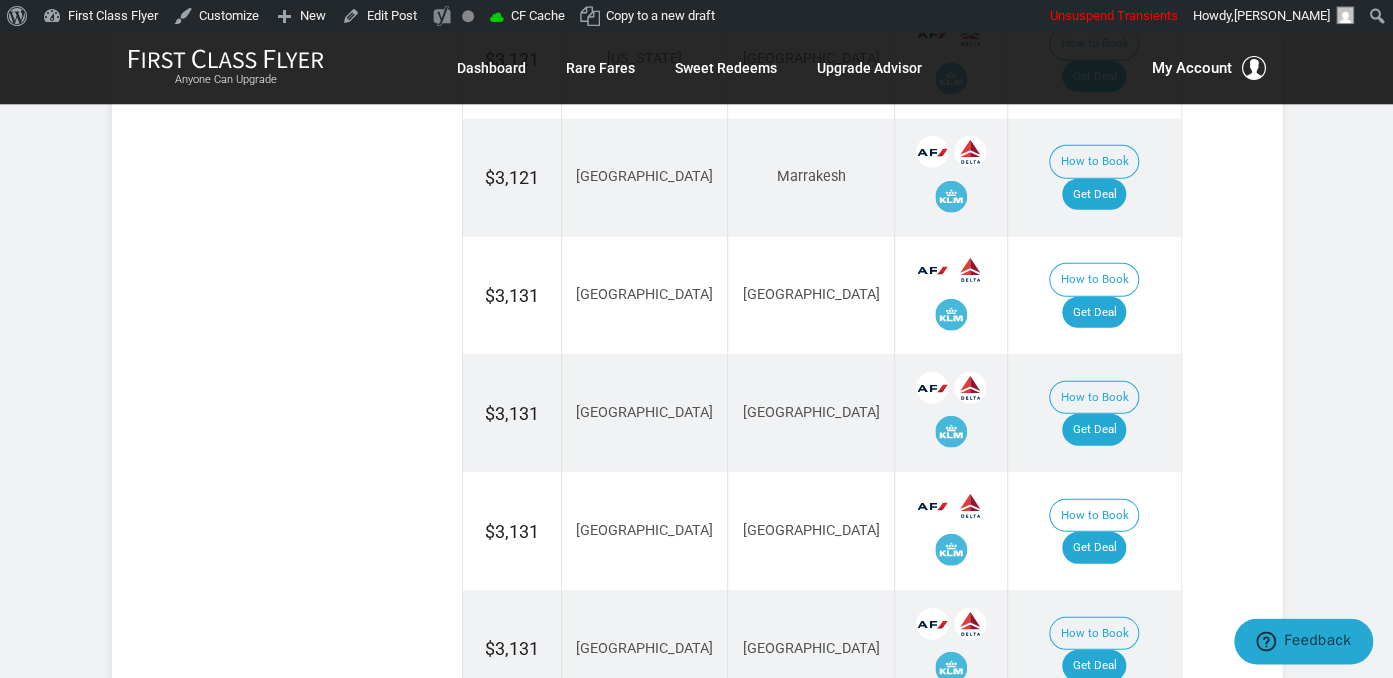 scroll, scrollTop: 2323, scrollLeft: 0, axis: vertical 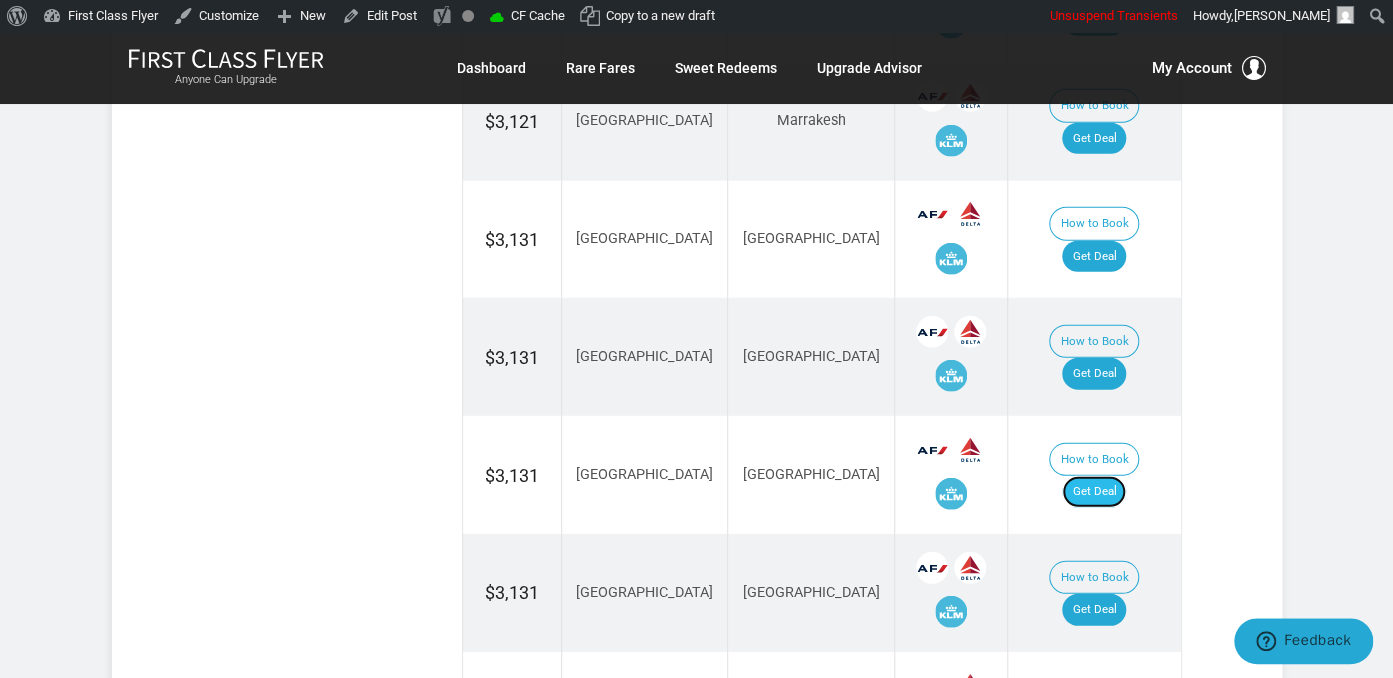 click on "Get Deal" at bounding box center [1094, 492] 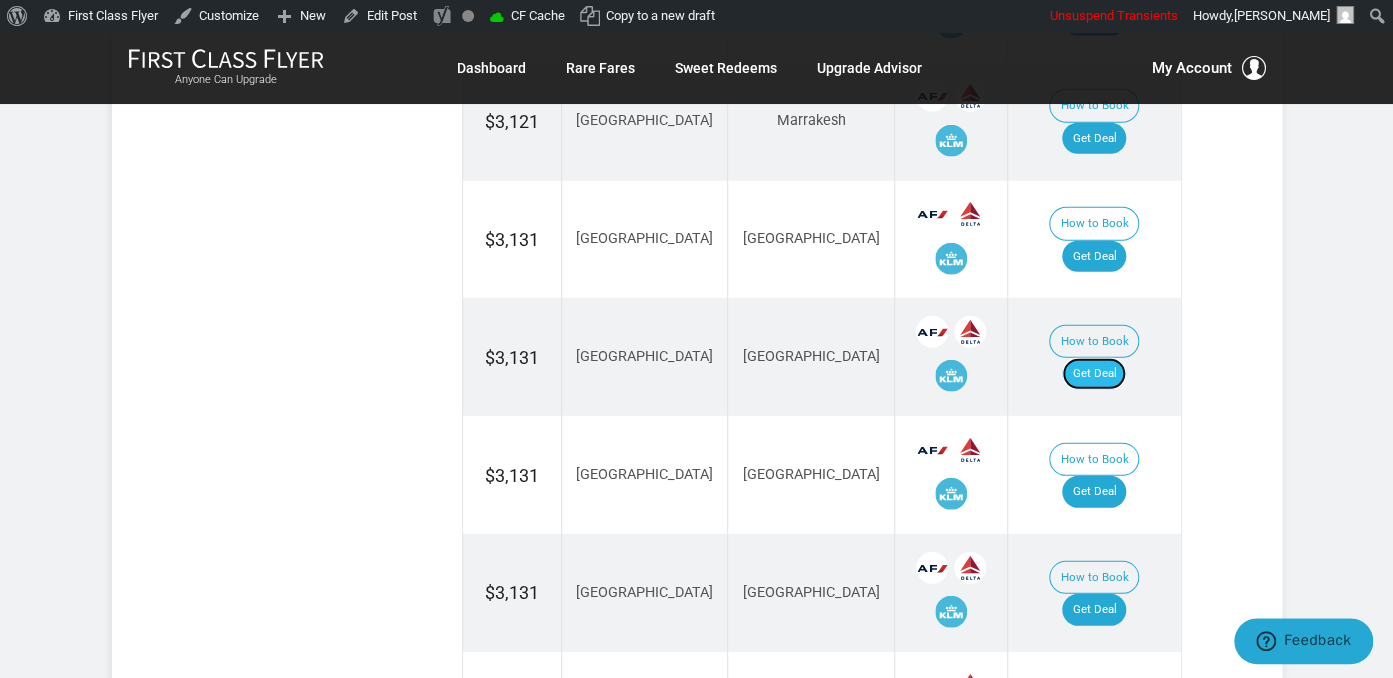 click on "Get Deal" at bounding box center [1094, 374] 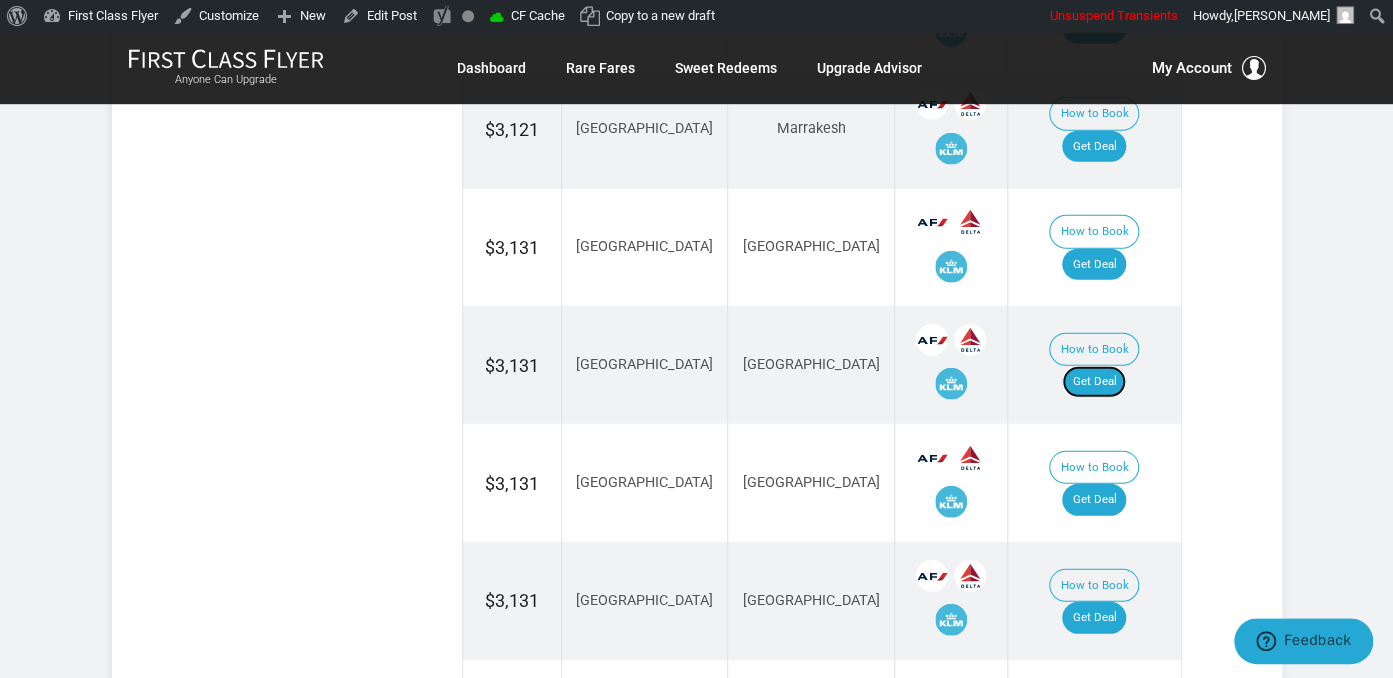 scroll, scrollTop: 2006, scrollLeft: 0, axis: vertical 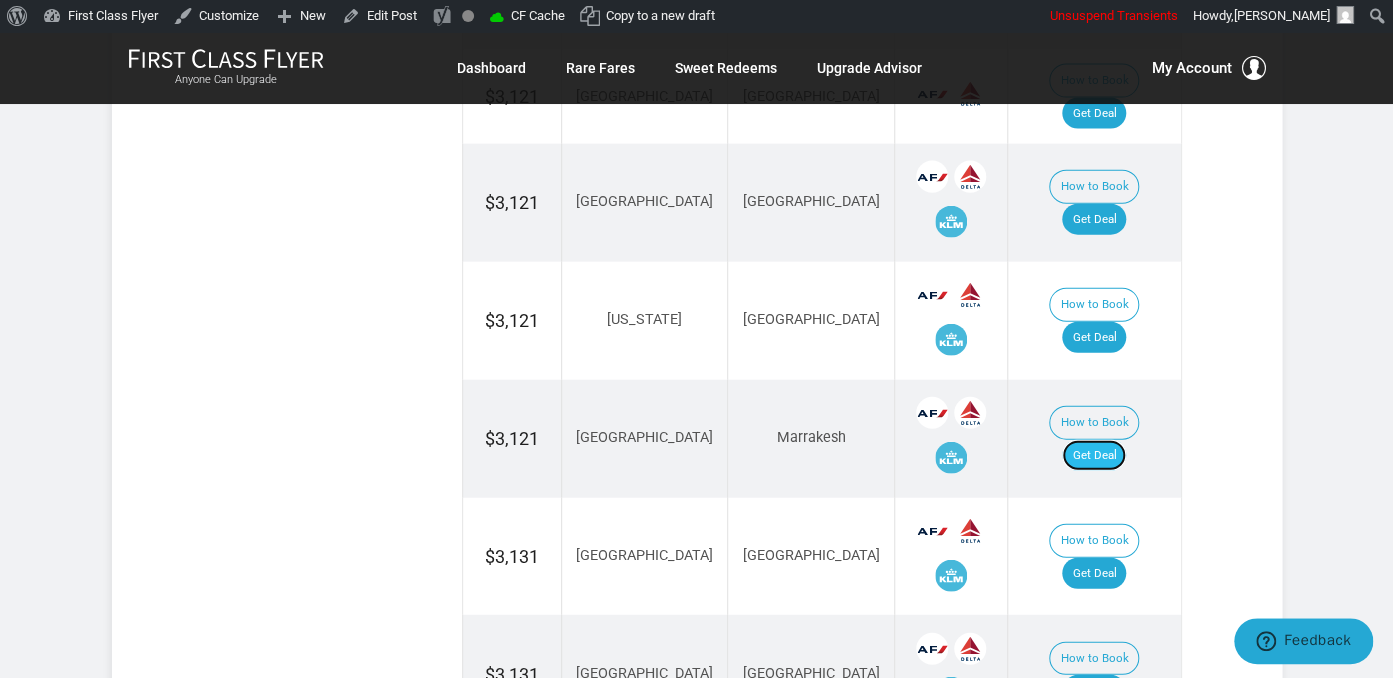 click on "Get Deal" at bounding box center (1094, 456) 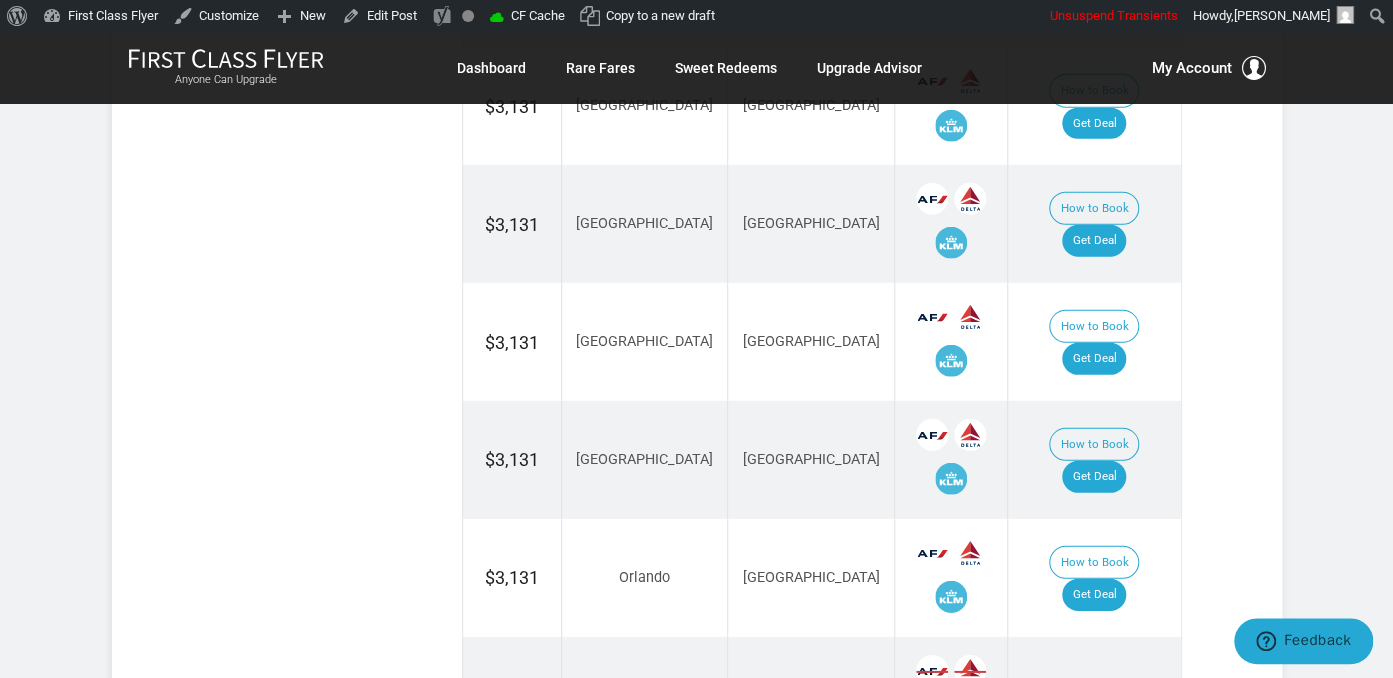 scroll, scrollTop: 2428, scrollLeft: 0, axis: vertical 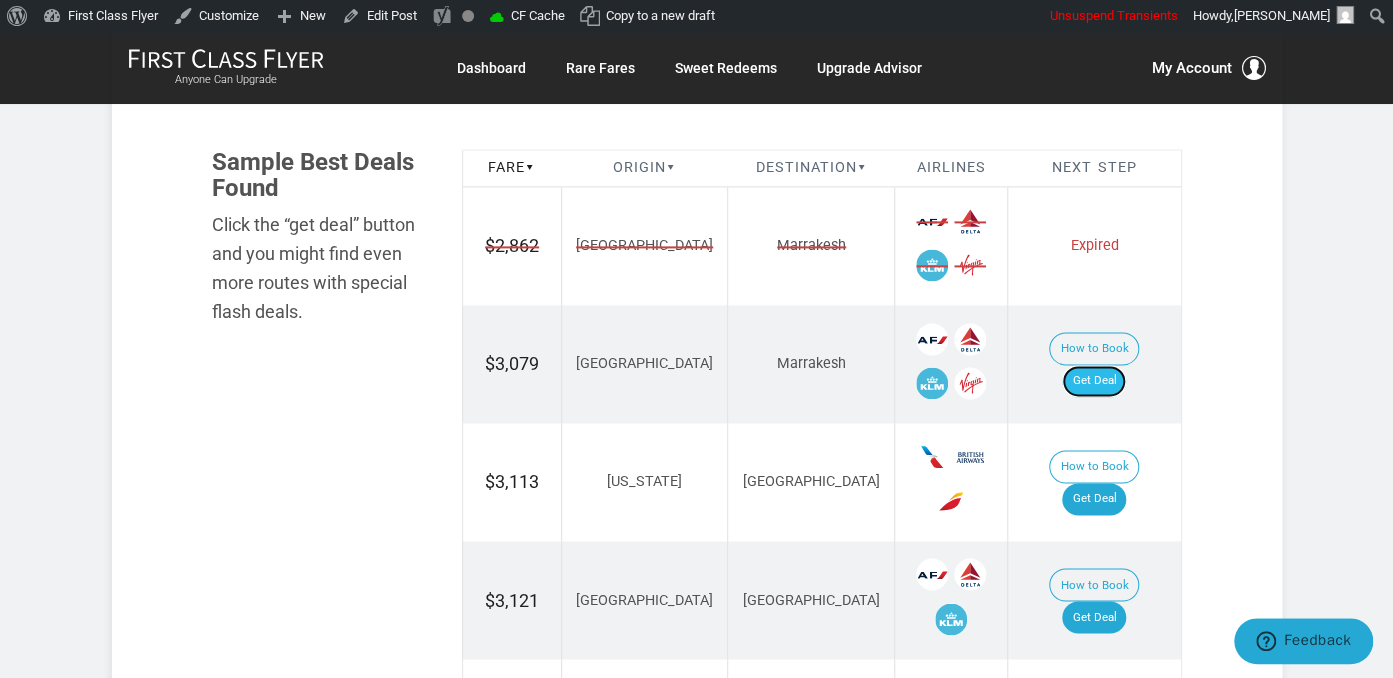 click on "Get Deal" at bounding box center (1094, 381) 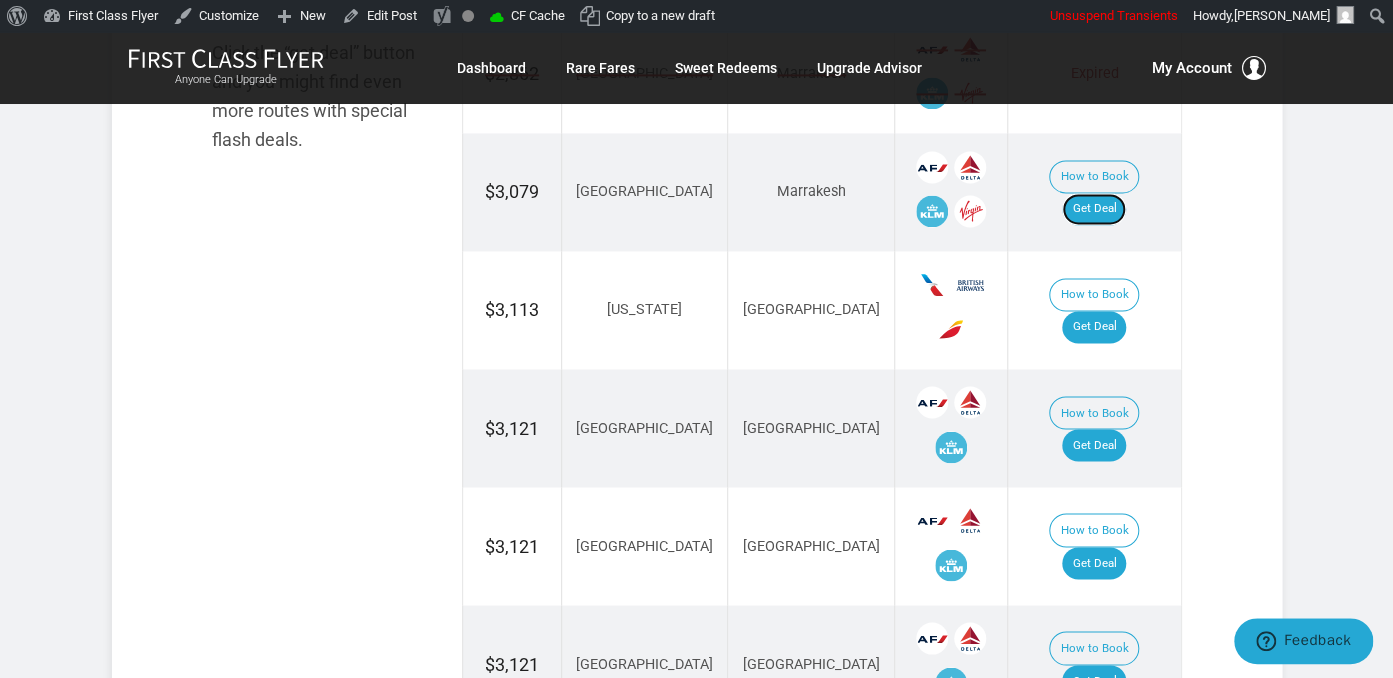 scroll, scrollTop: 1372, scrollLeft: 0, axis: vertical 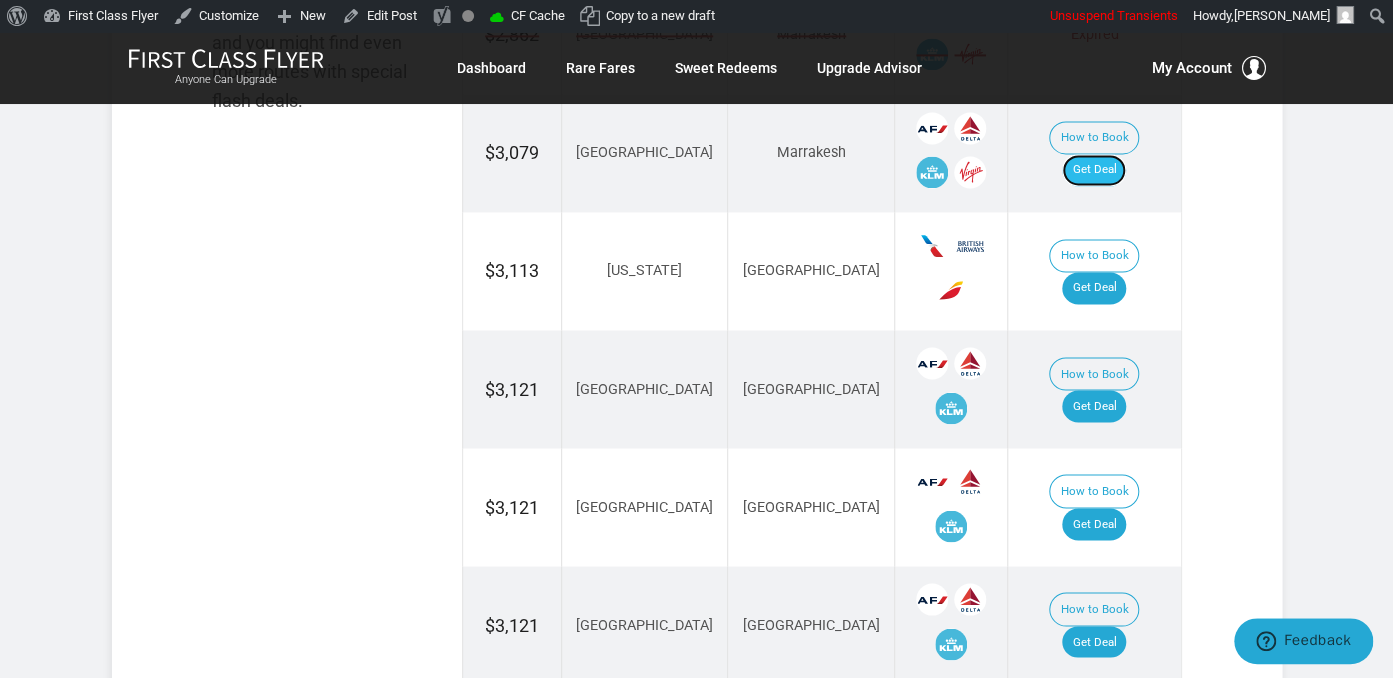 click on "Get Deal" at bounding box center [1094, 170] 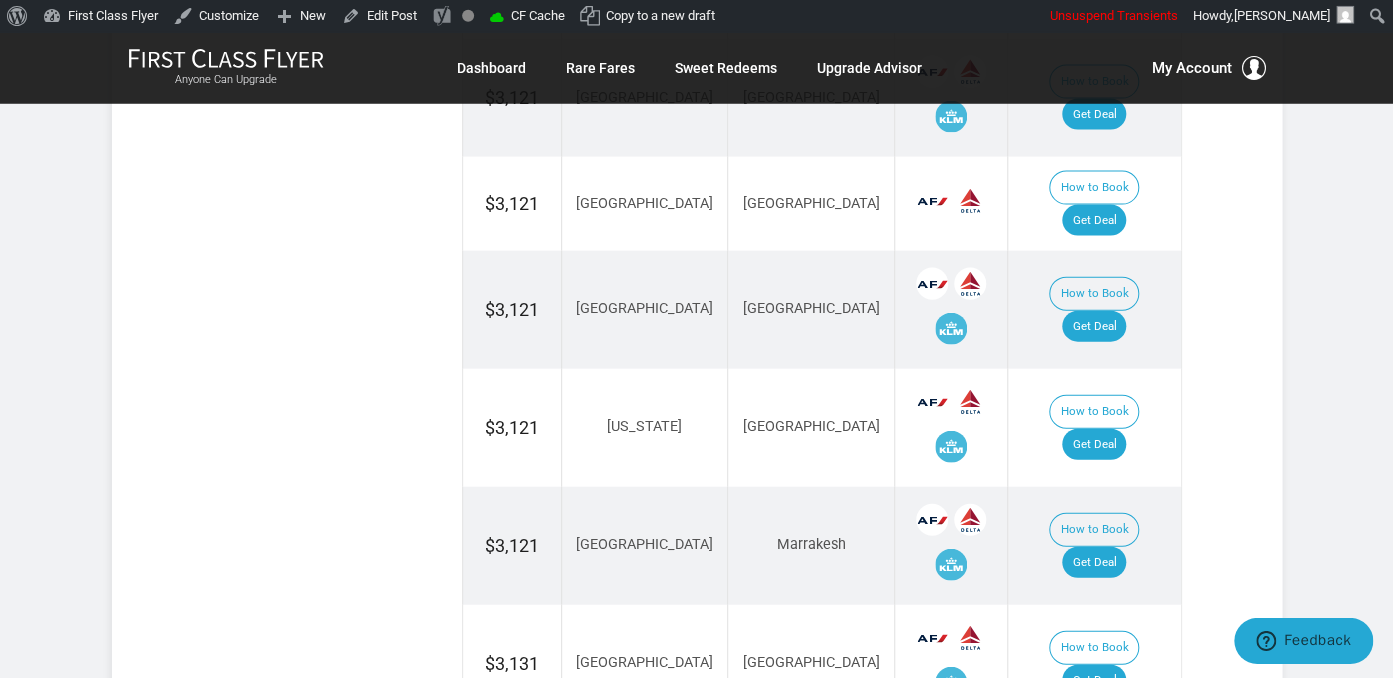 scroll, scrollTop: 1900, scrollLeft: 0, axis: vertical 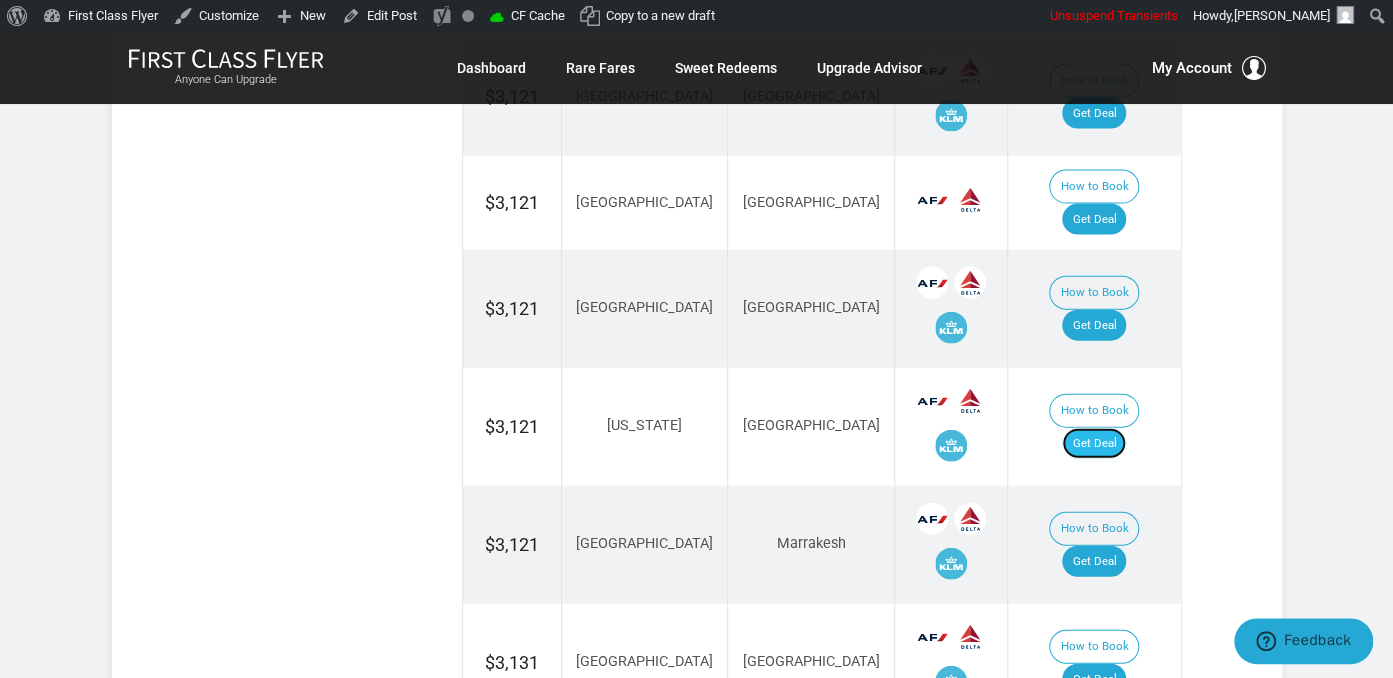 click on "Get Deal" at bounding box center (1094, 444) 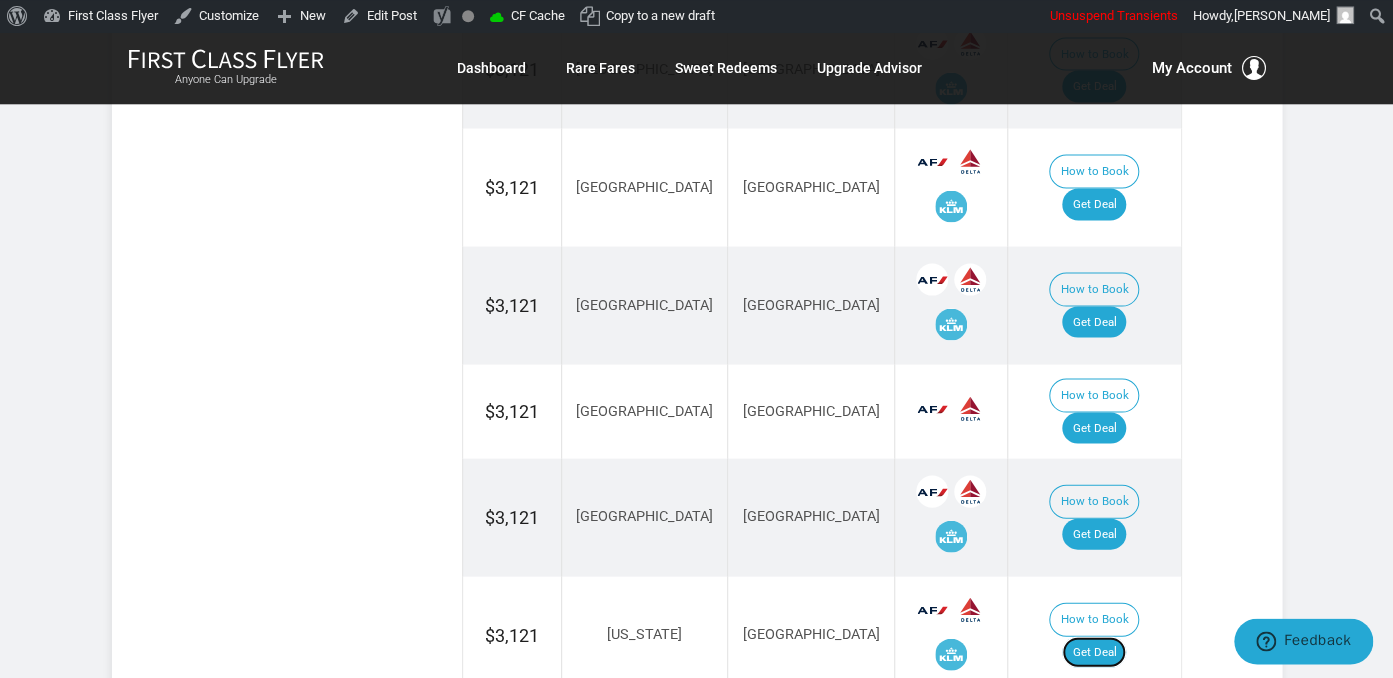 scroll, scrollTop: 1795, scrollLeft: 0, axis: vertical 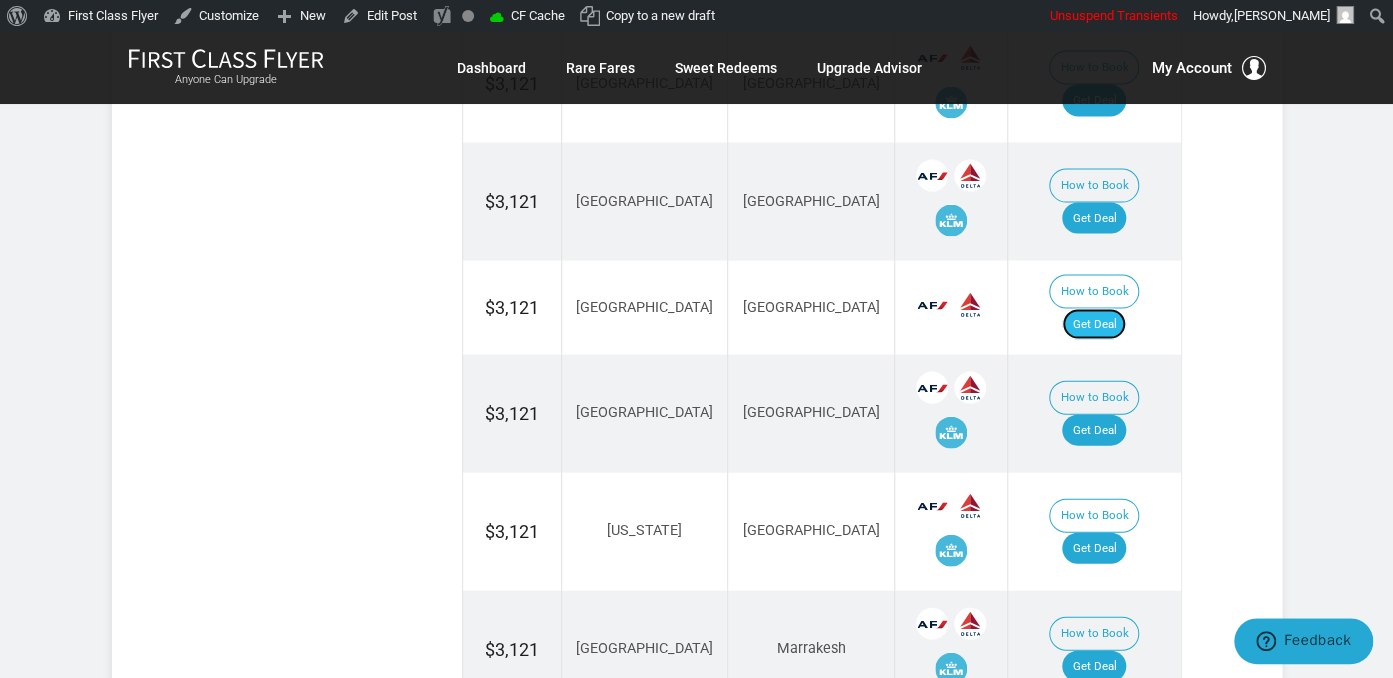 click on "Get Deal" at bounding box center [1094, 325] 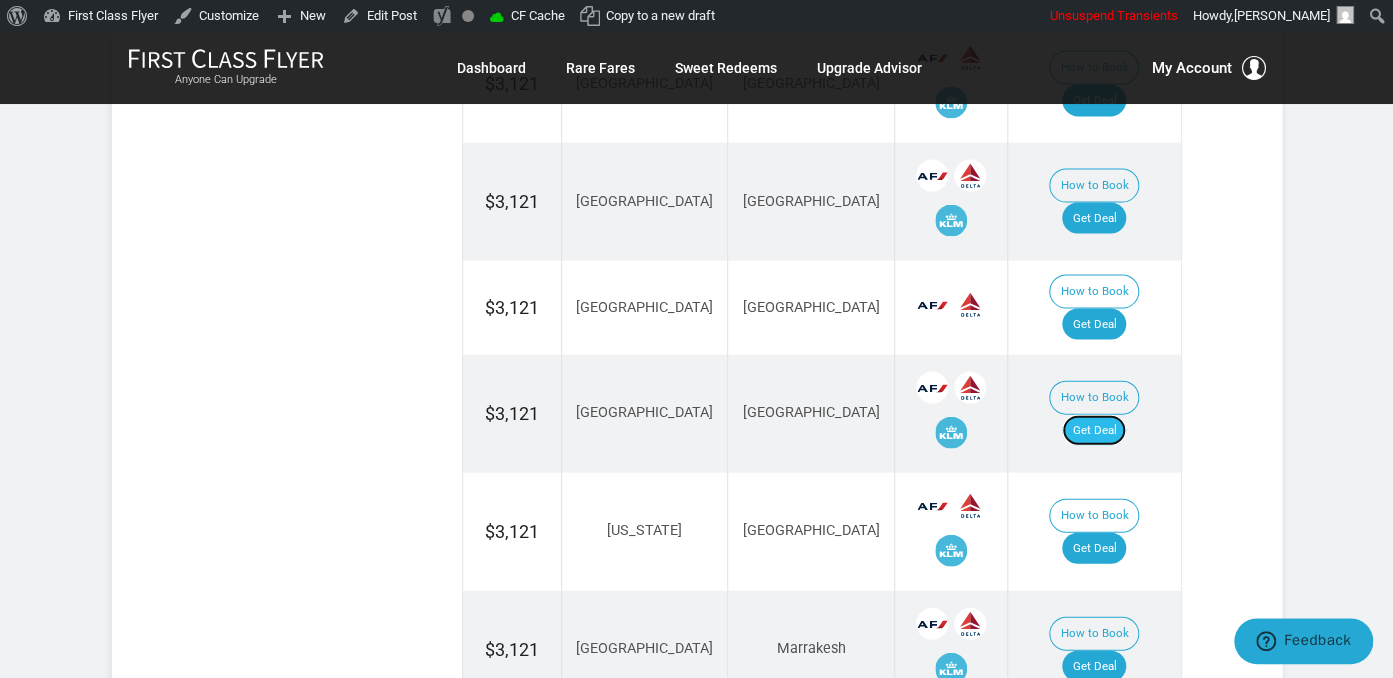 click on "Get Deal" at bounding box center [1094, 431] 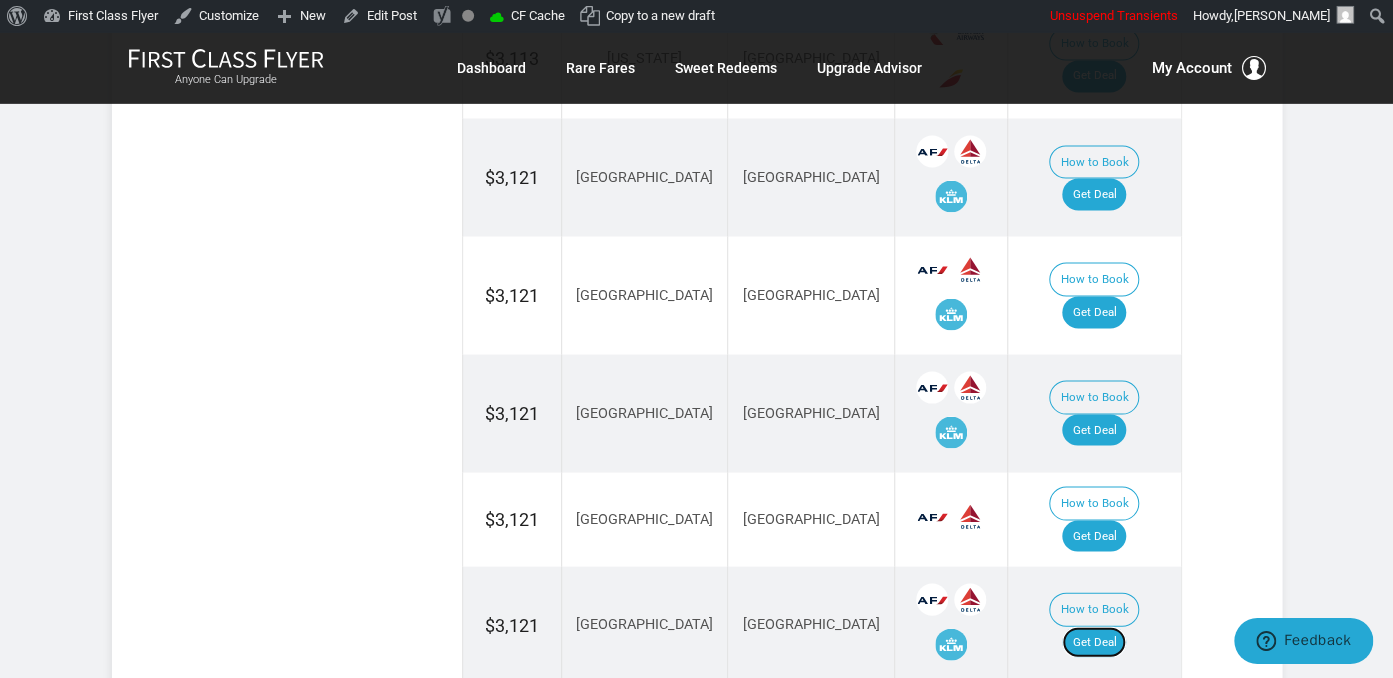 scroll, scrollTop: 1584, scrollLeft: 0, axis: vertical 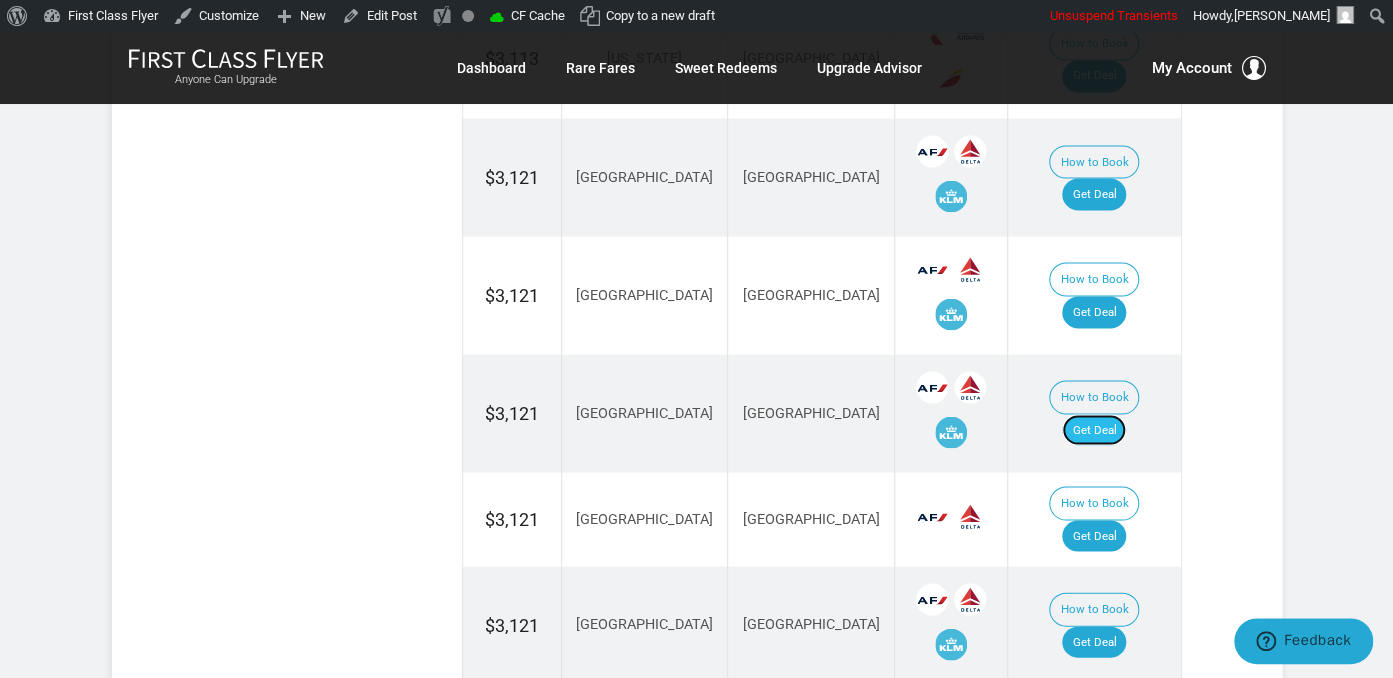 click on "Get Deal" at bounding box center [1094, 430] 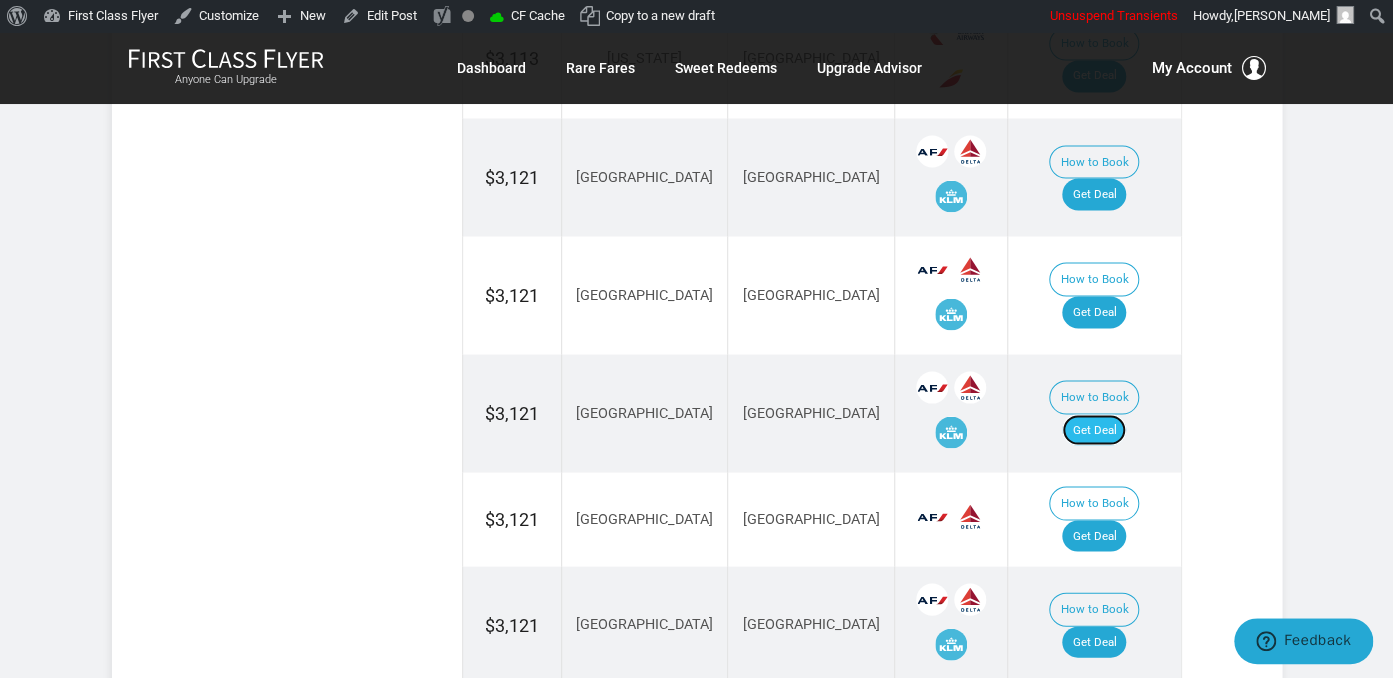 click on "Get Deal" at bounding box center [1094, 430] 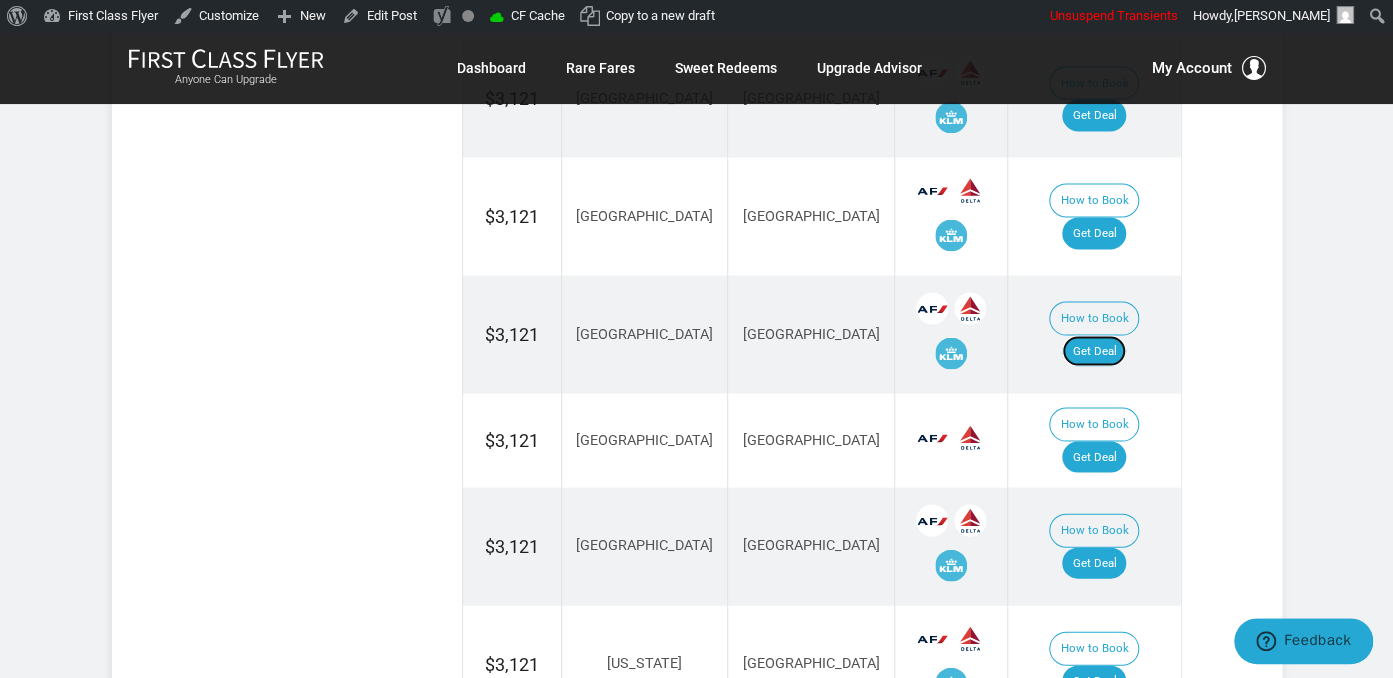 scroll, scrollTop: 1478, scrollLeft: 0, axis: vertical 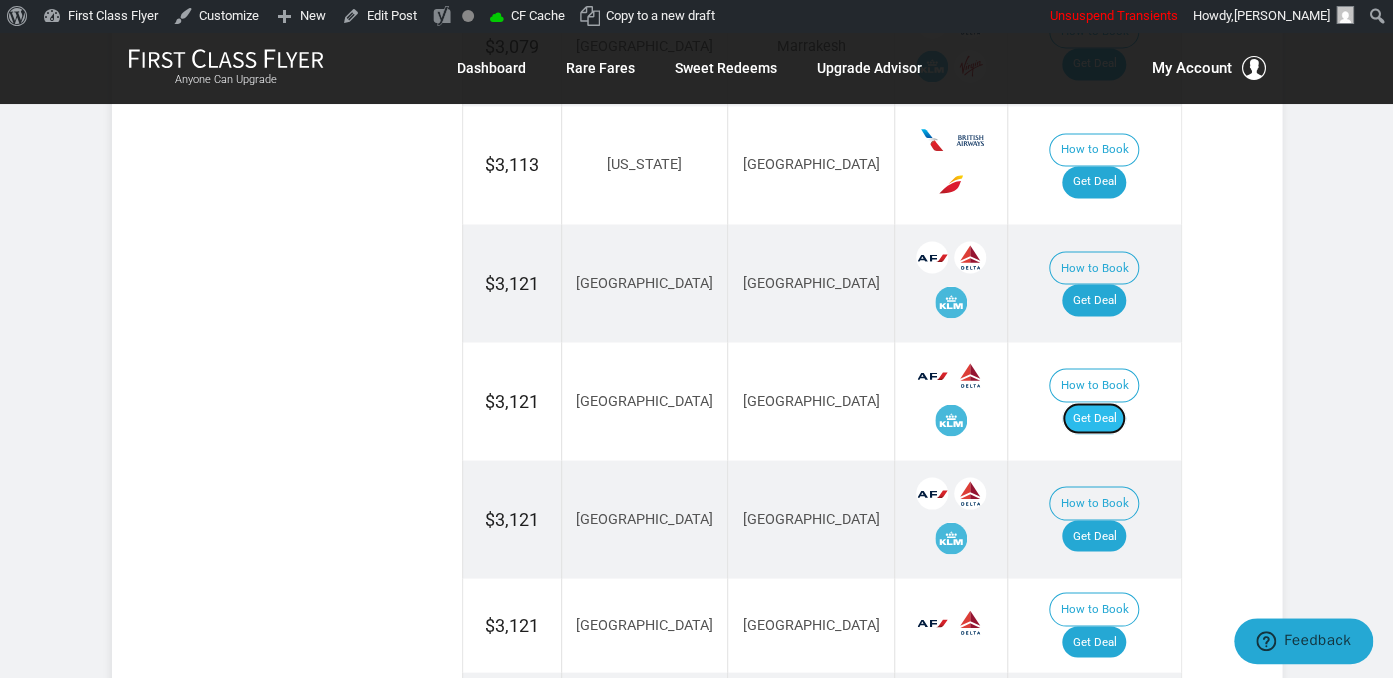 click on "Get Deal" at bounding box center (1094, 418) 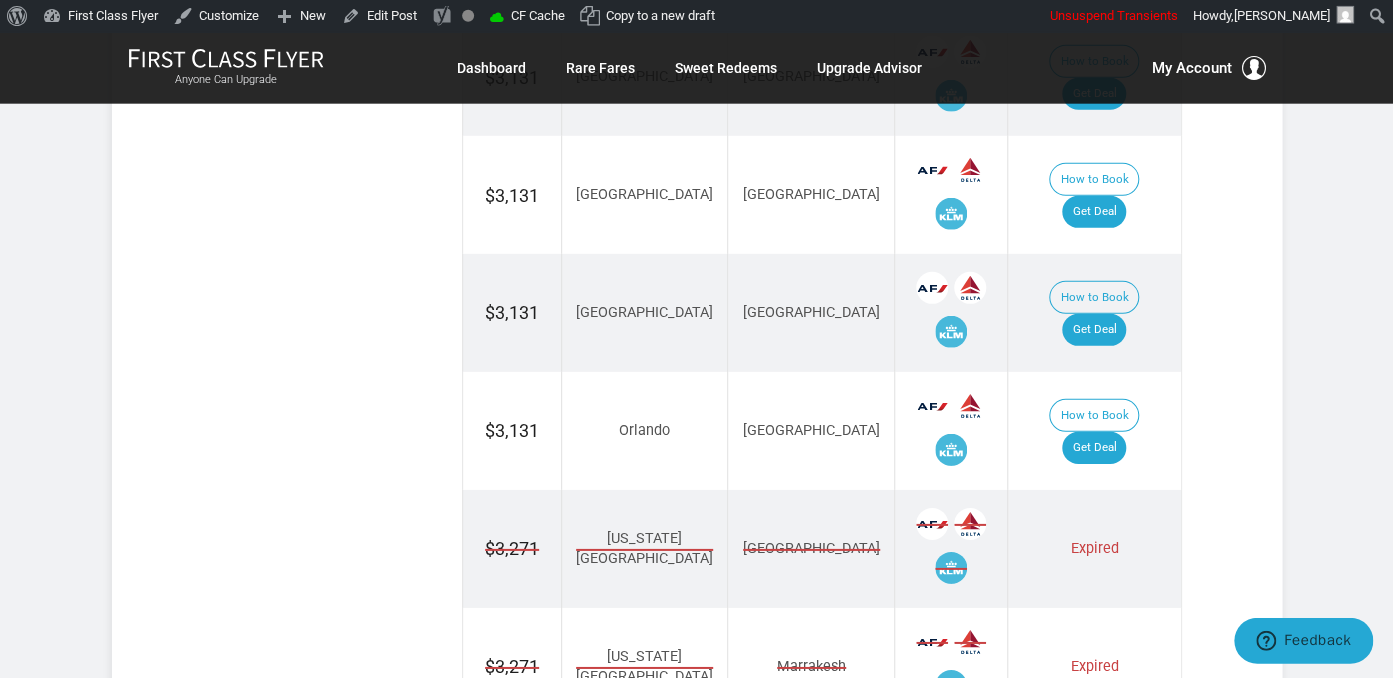 scroll, scrollTop: 2640, scrollLeft: 0, axis: vertical 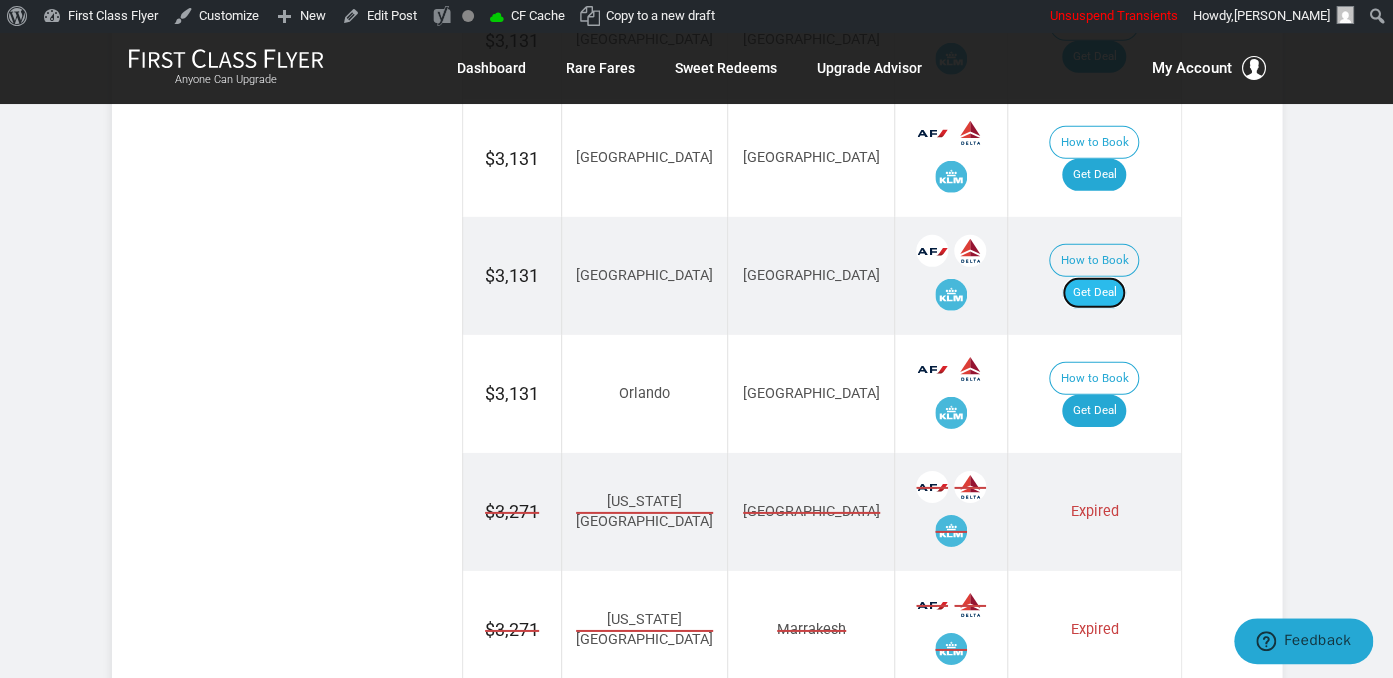 click on "Get Deal" at bounding box center [1094, 293] 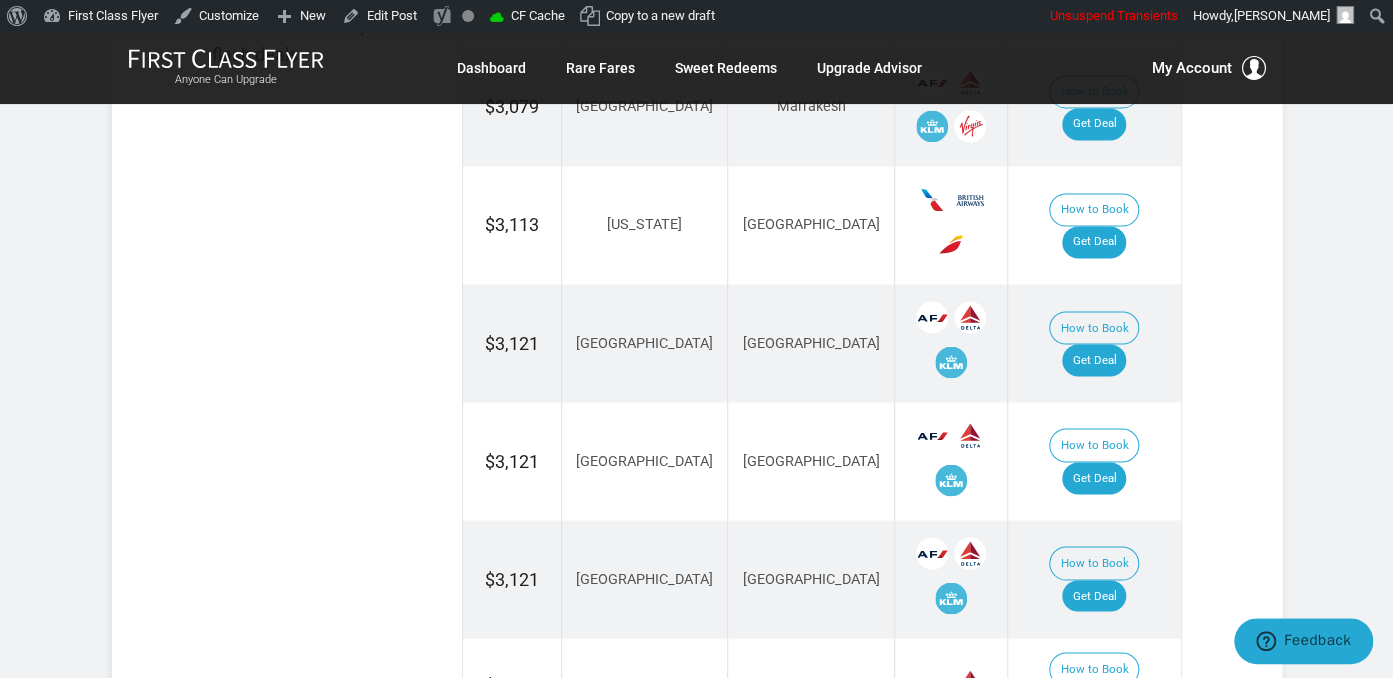 scroll, scrollTop: 1372, scrollLeft: 0, axis: vertical 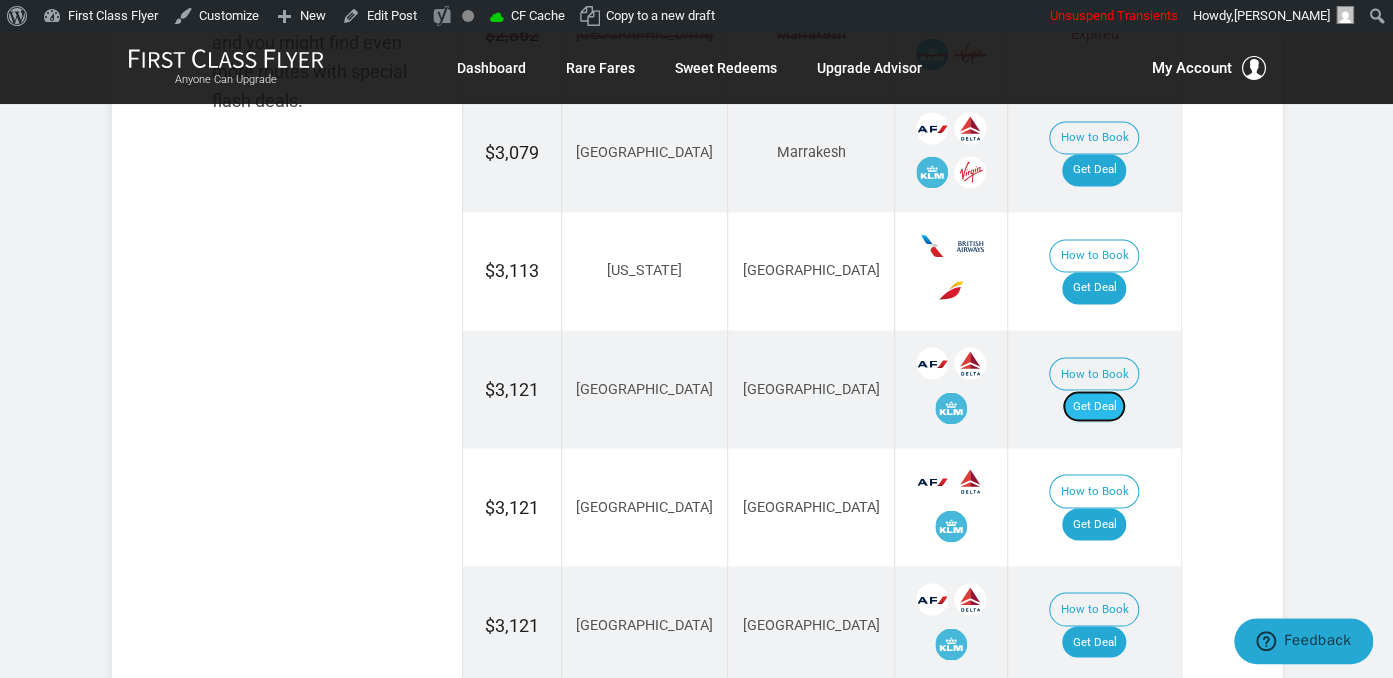 click on "Get Deal" at bounding box center (1094, 406) 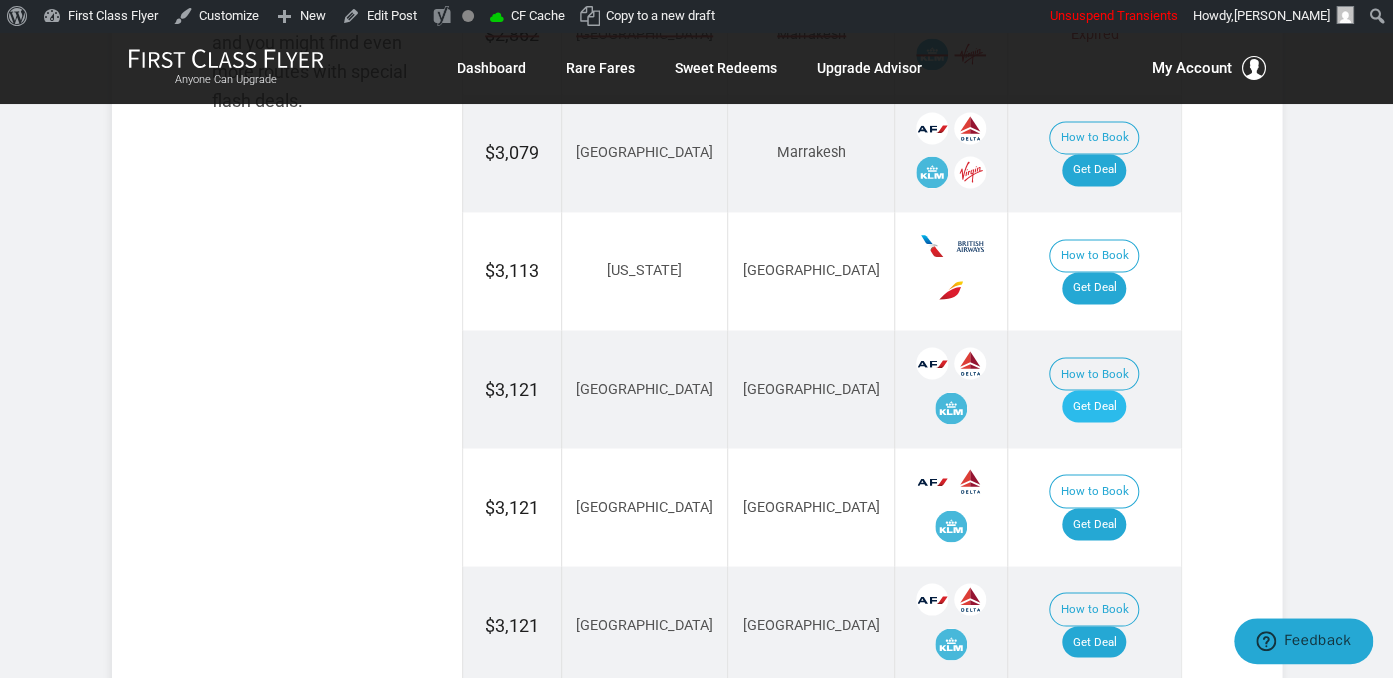 scroll, scrollTop: 1309, scrollLeft: 0, axis: vertical 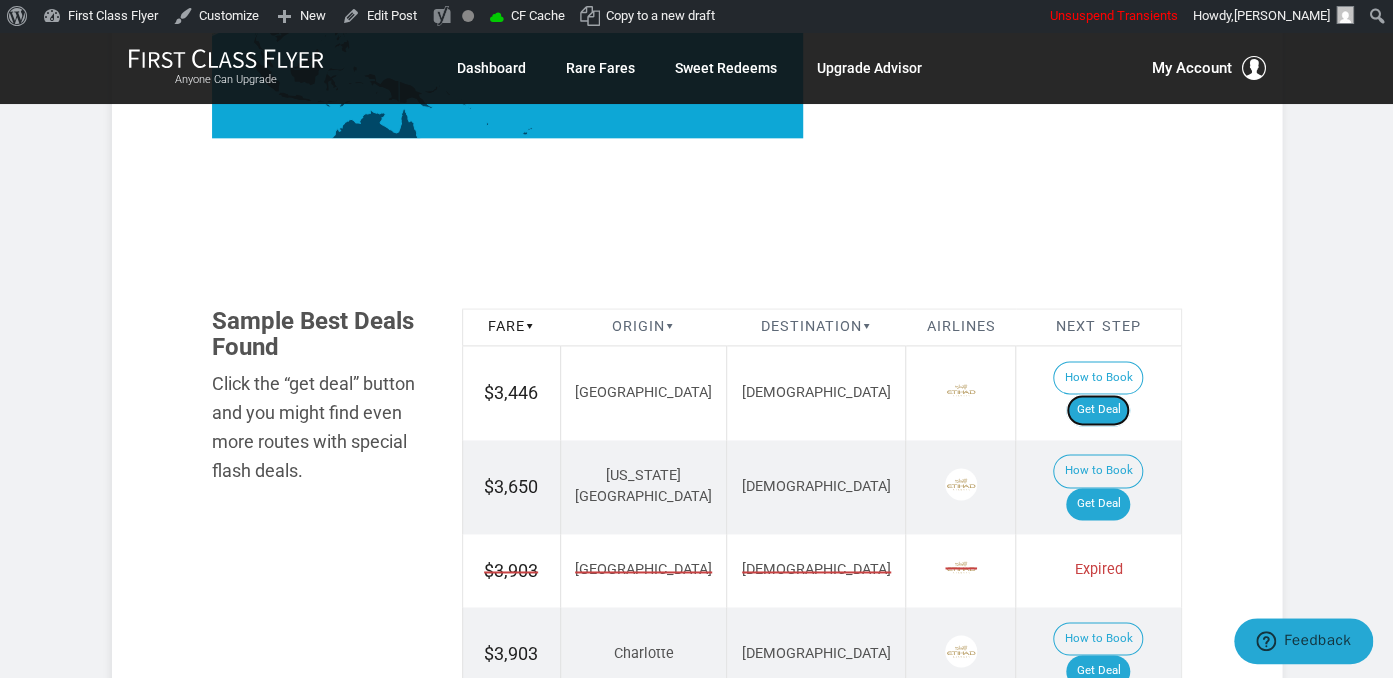 drag, startPoint x: 1133, startPoint y: 326, endPoint x: 1148, endPoint y: 324, distance: 15.132746 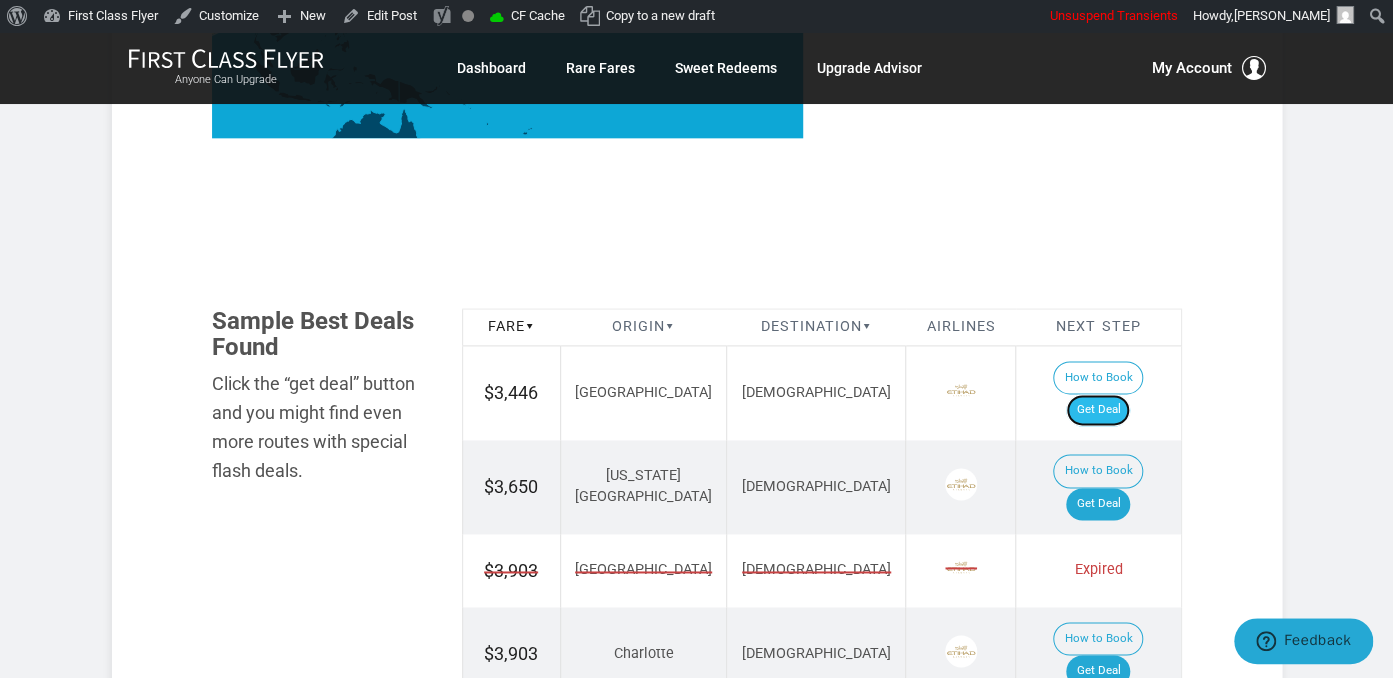 drag, startPoint x: 1131, startPoint y: 339, endPoint x: 1134, endPoint y: 326, distance: 13.341664 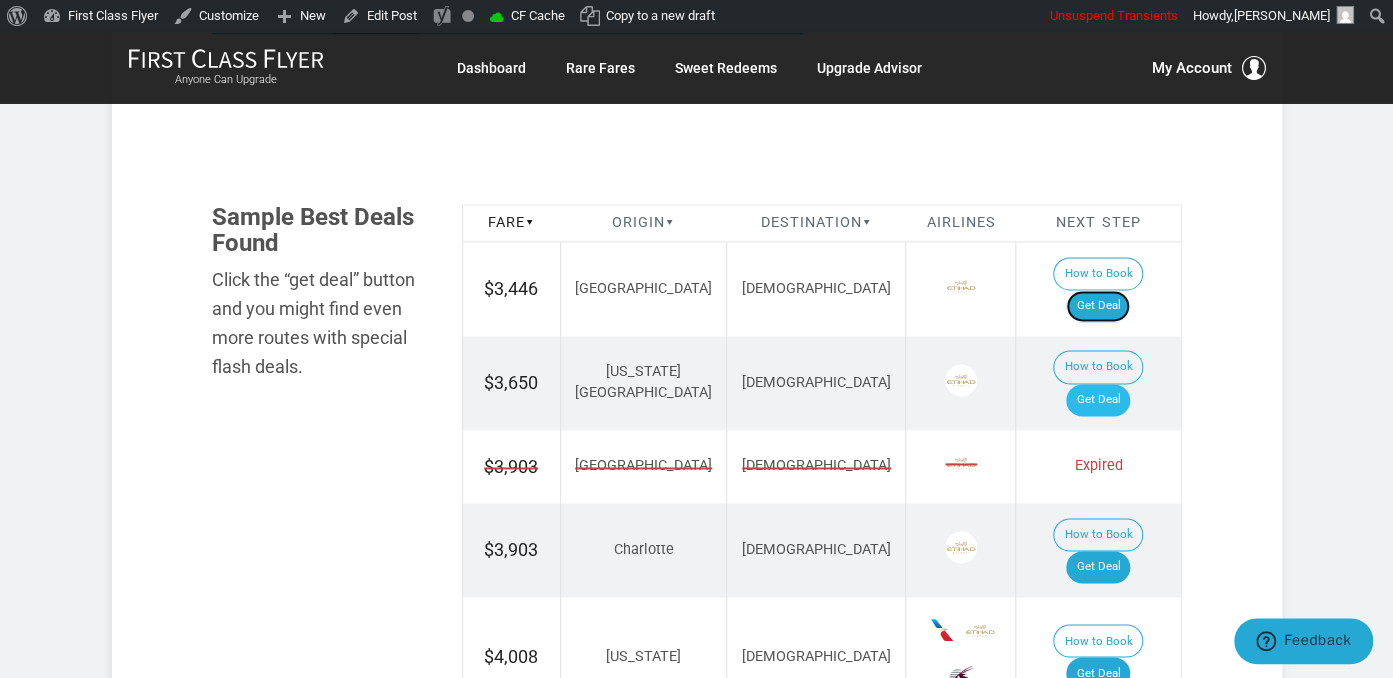 scroll, scrollTop: 1161, scrollLeft: 0, axis: vertical 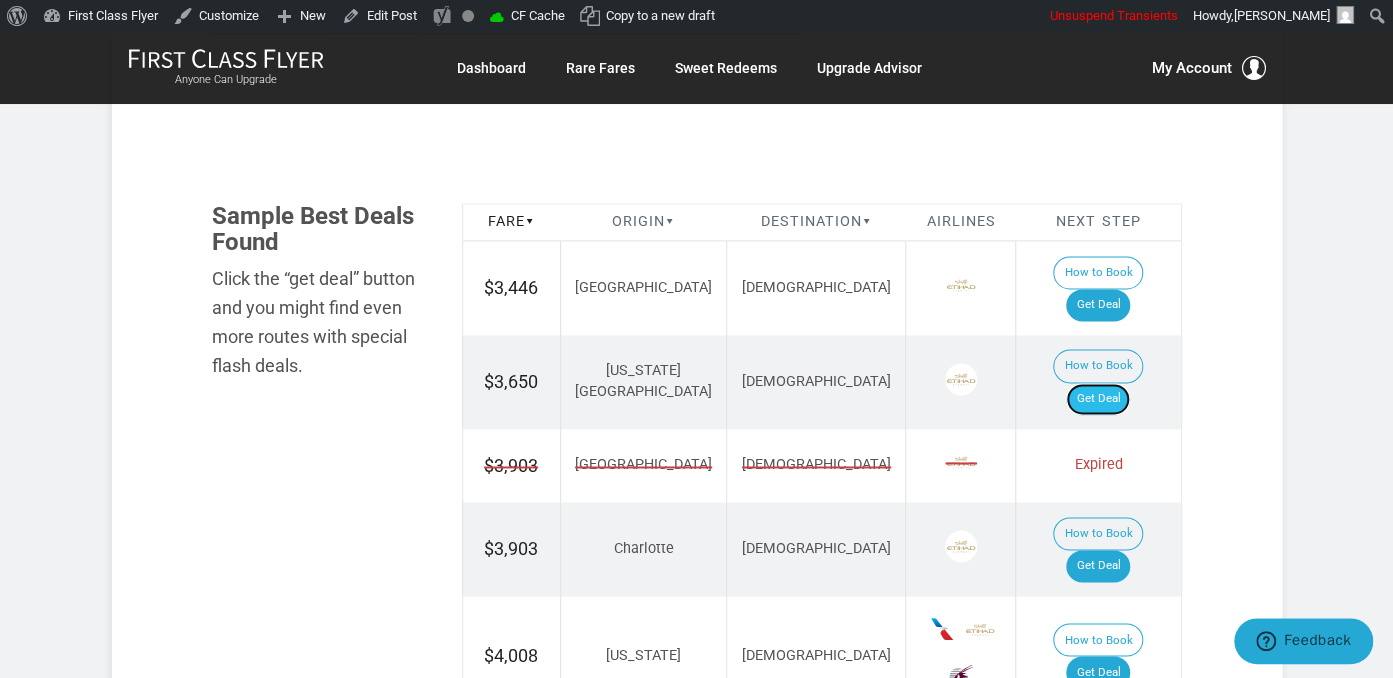 click on "Get Deal" at bounding box center [1098, 399] 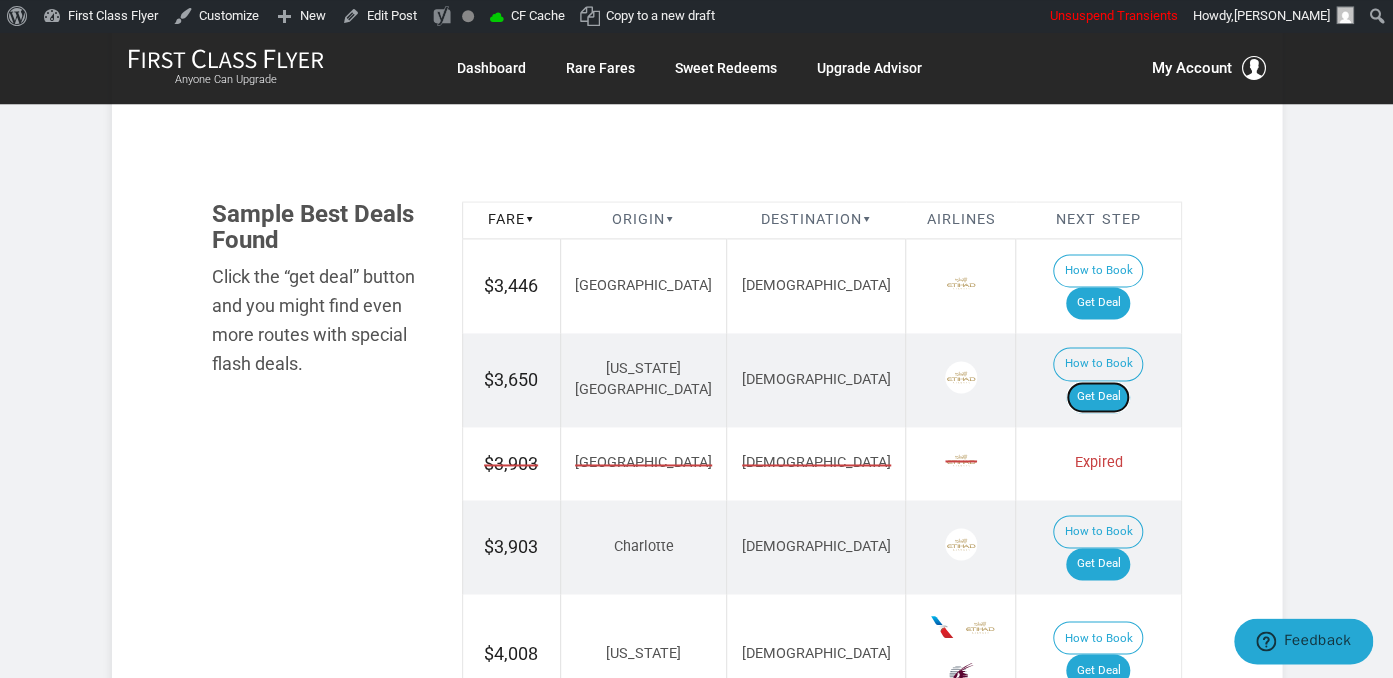 scroll, scrollTop: 1161, scrollLeft: 0, axis: vertical 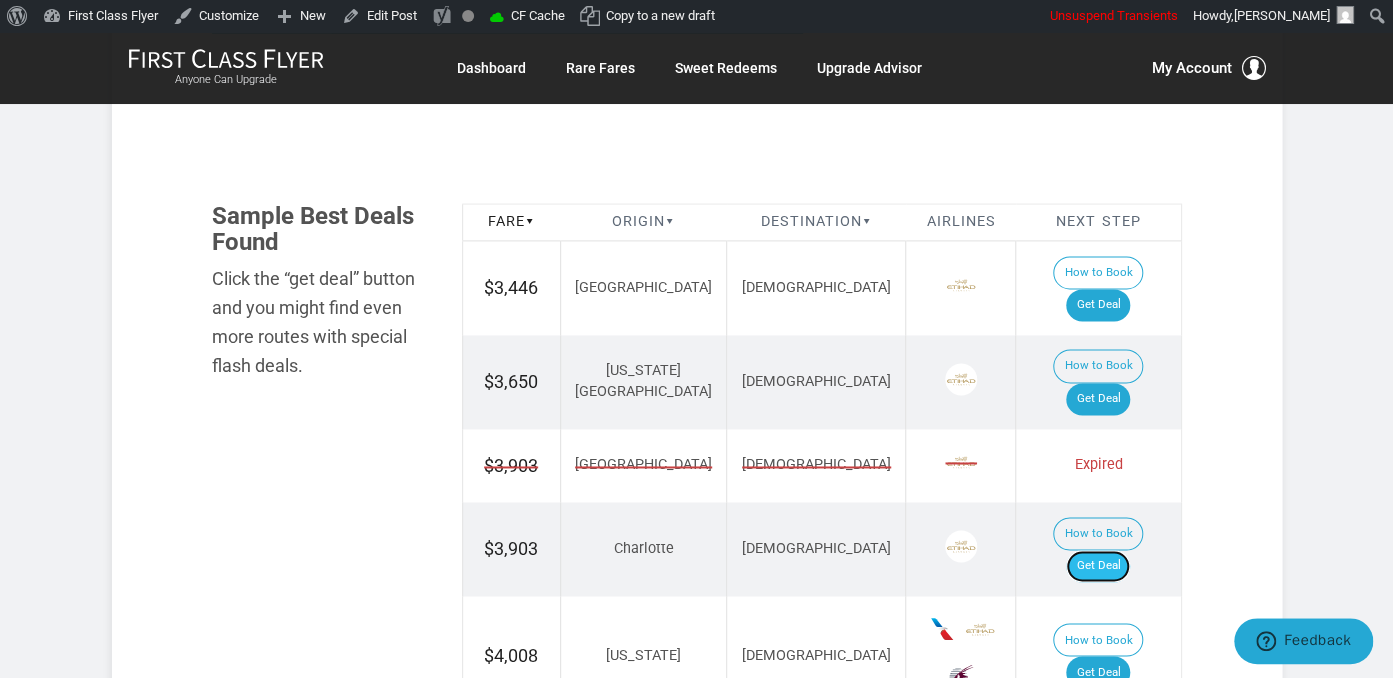 click on "Get Deal" at bounding box center [1098, 566] 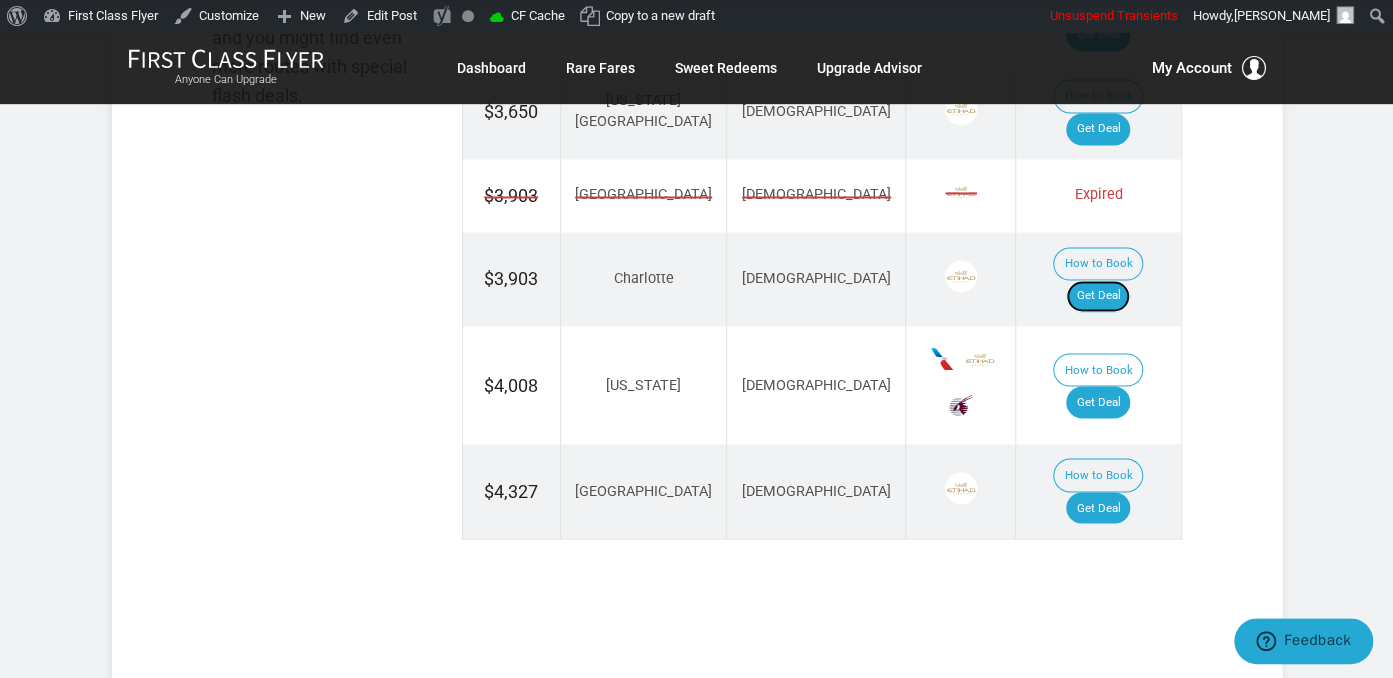scroll, scrollTop: 1478, scrollLeft: 0, axis: vertical 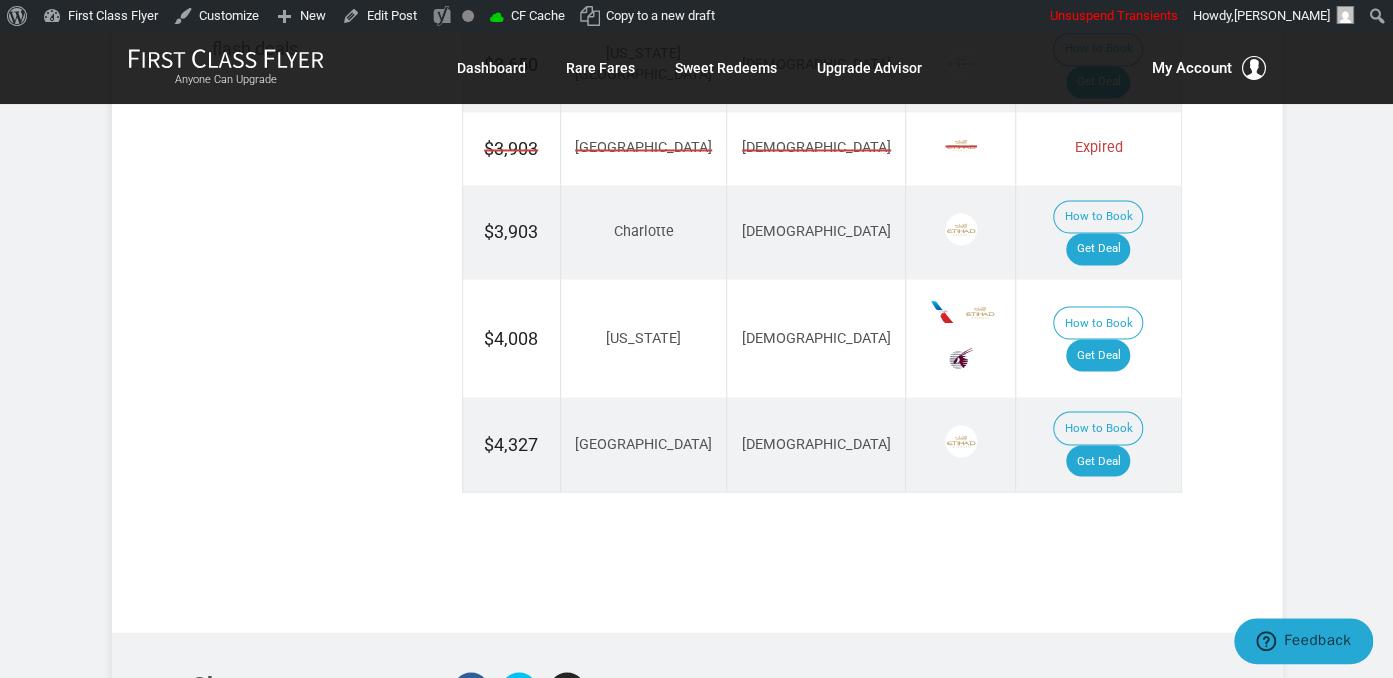 click on "How to Book   Get Deal" at bounding box center (1098, 338) 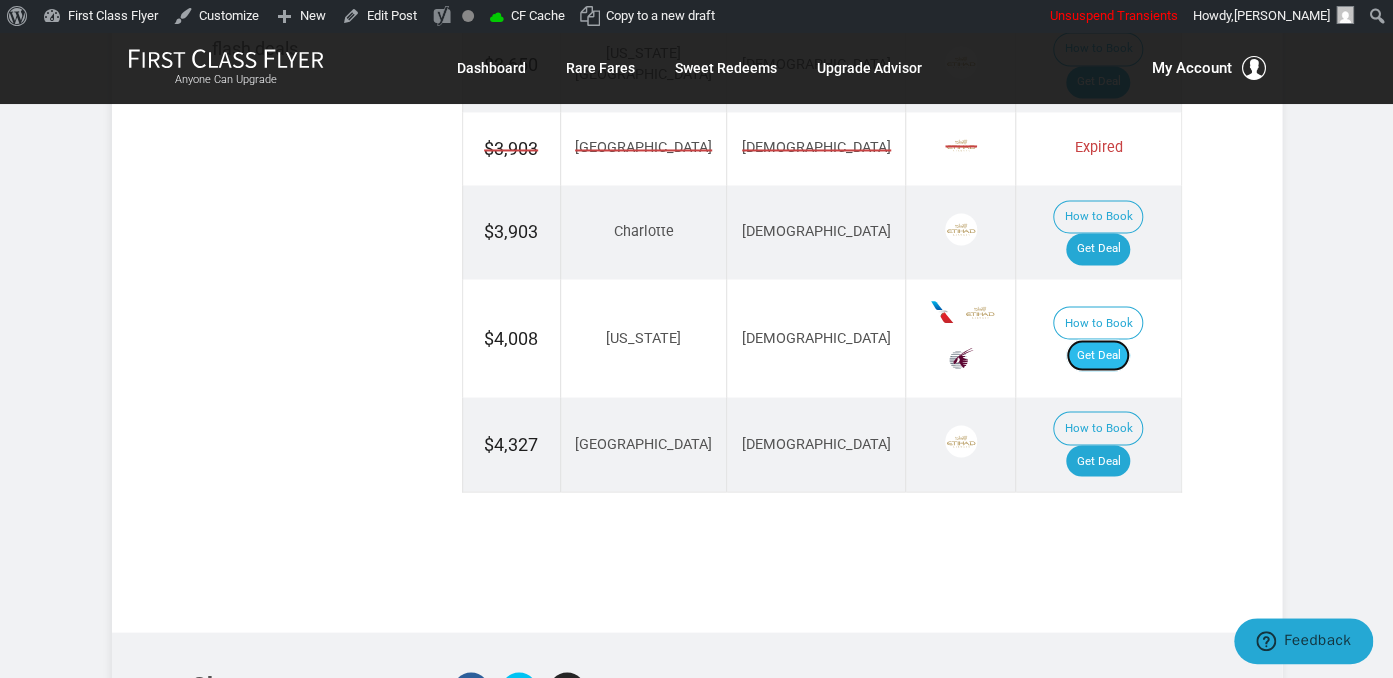click on "Get Deal" at bounding box center (1098, 355) 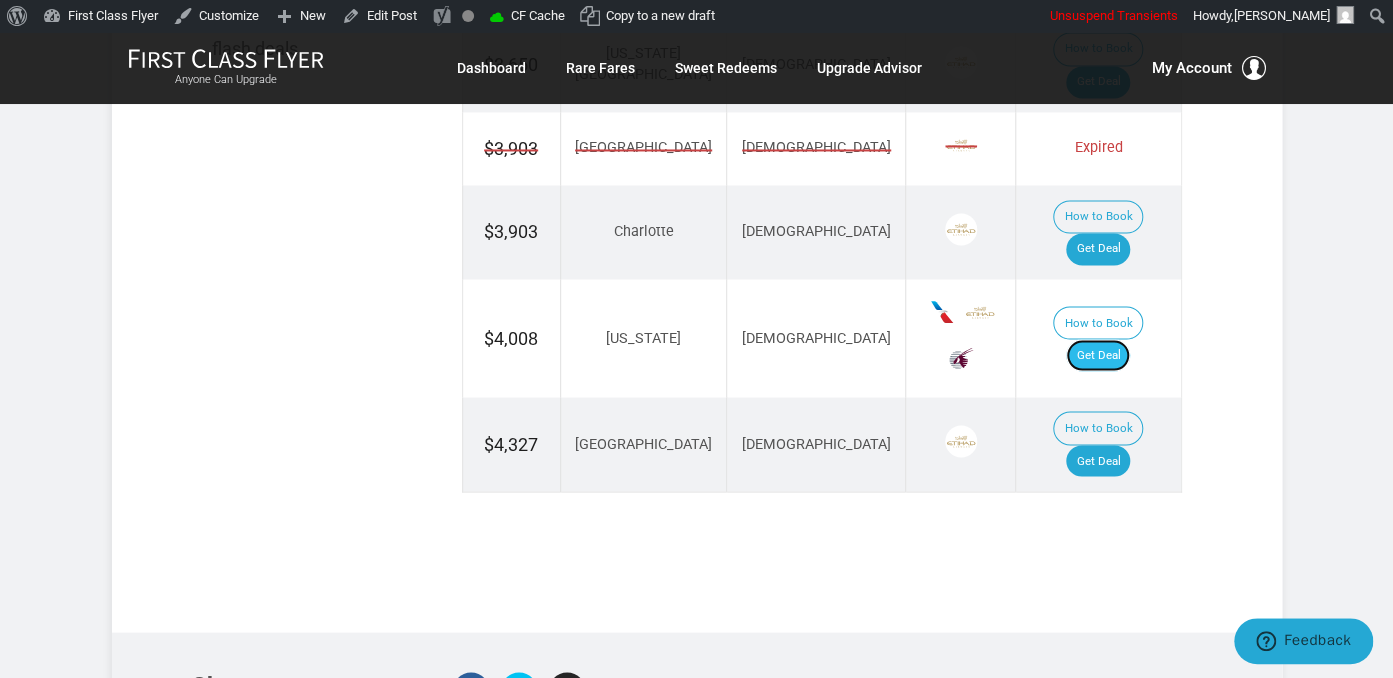click on "Get Deal" at bounding box center (1098, 355) 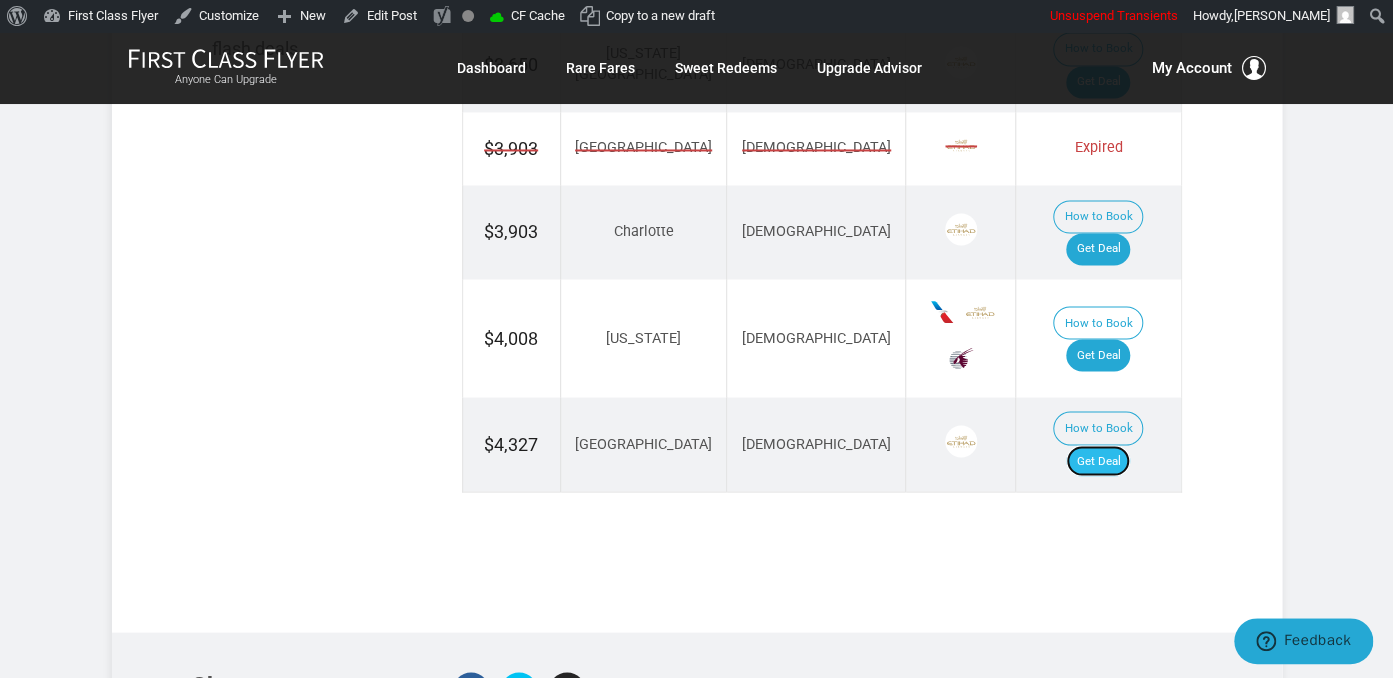 click on "Get Deal" at bounding box center [1098, 461] 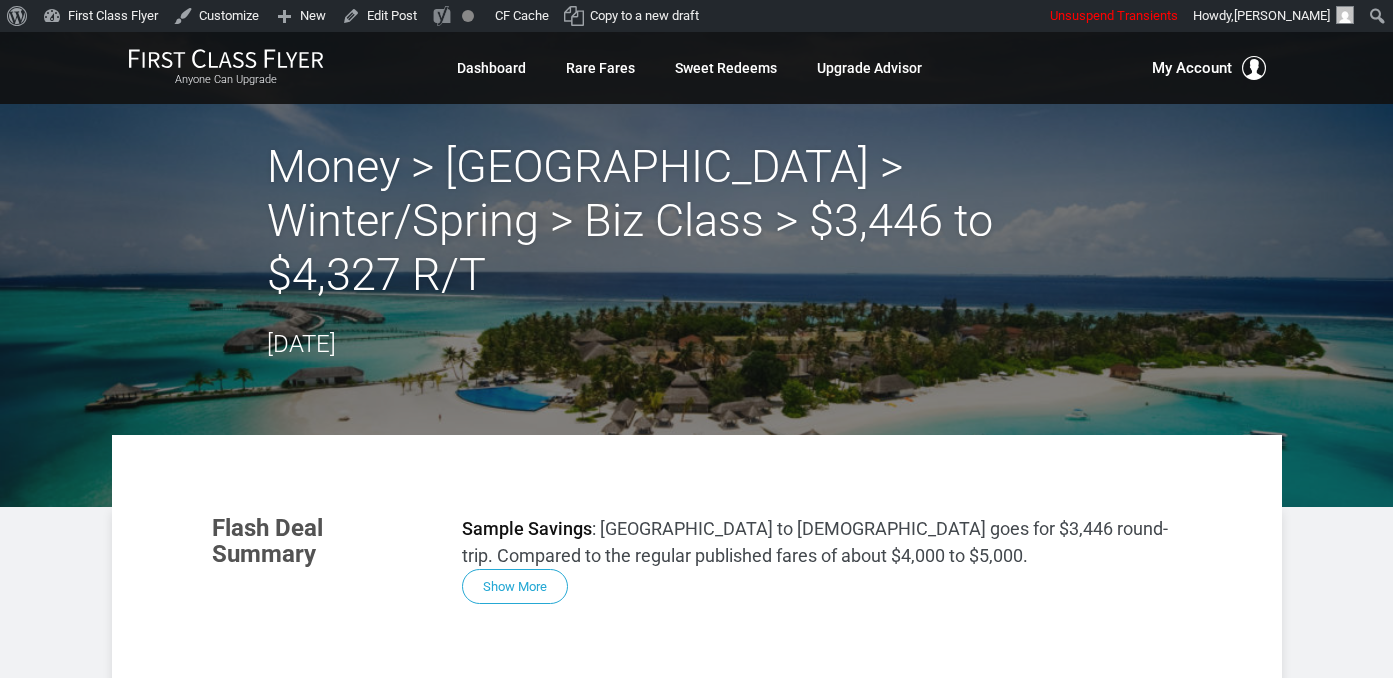 scroll, scrollTop: 0, scrollLeft: 0, axis: both 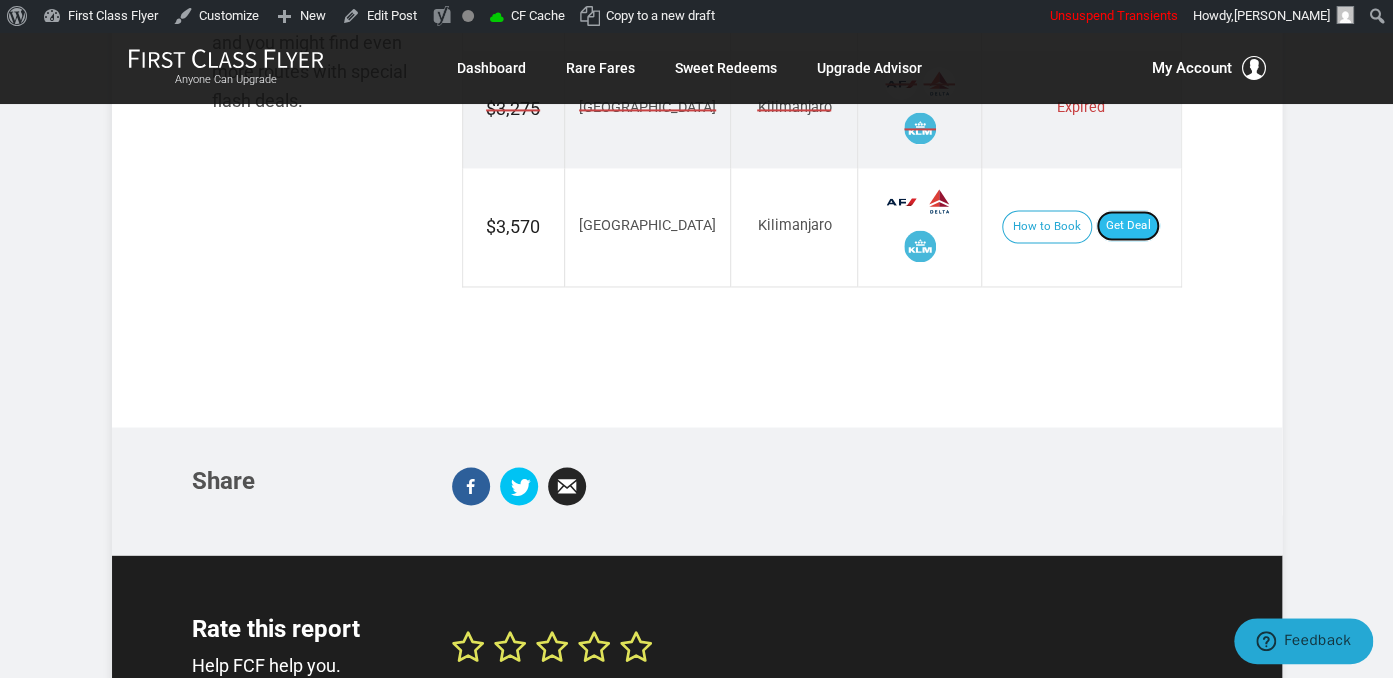 click on "Get Deal" at bounding box center (1128, 226) 